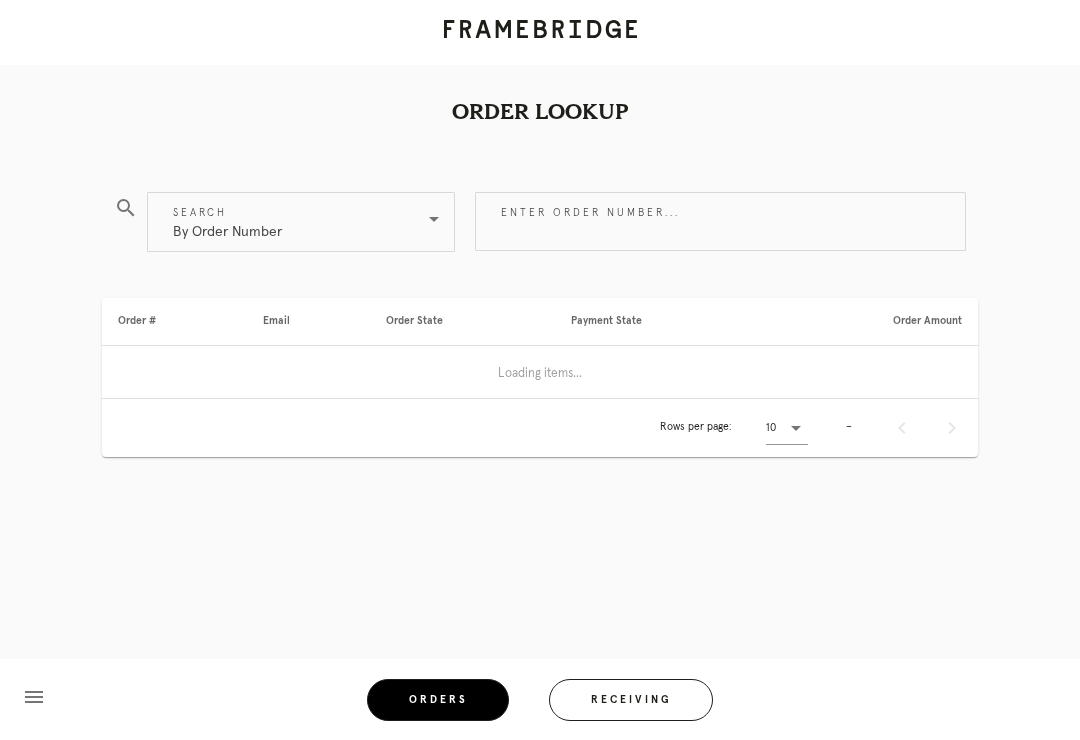 scroll, scrollTop: 0, scrollLeft: 0, axis: both 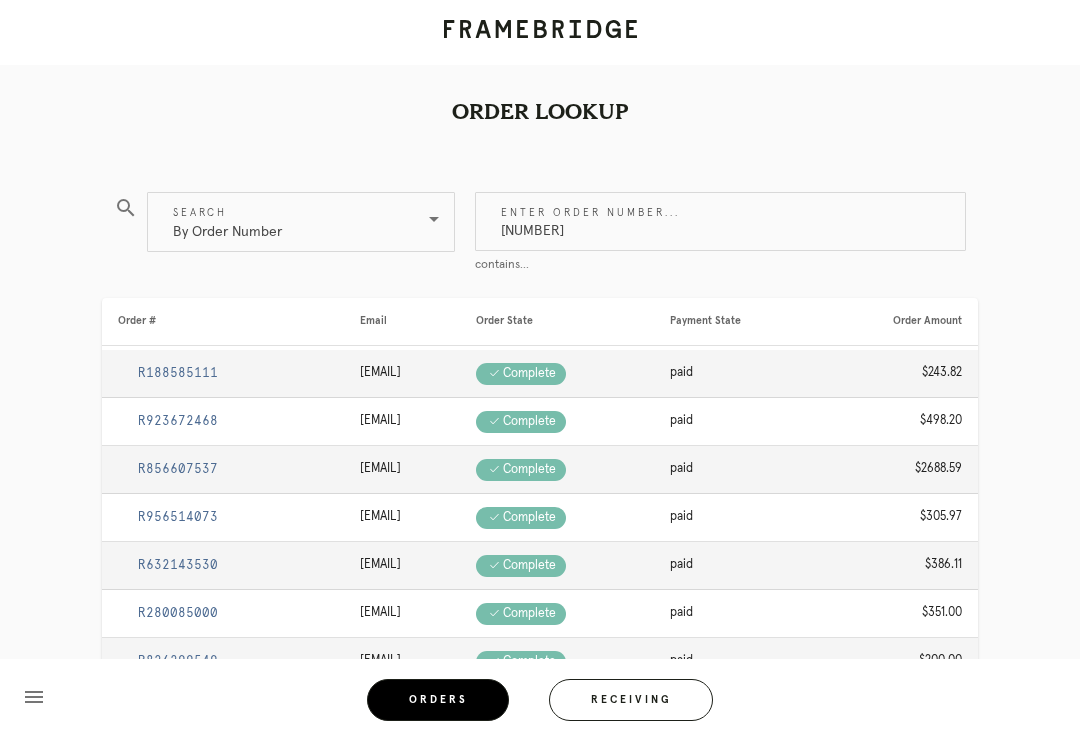 type on "[NUMBER]" 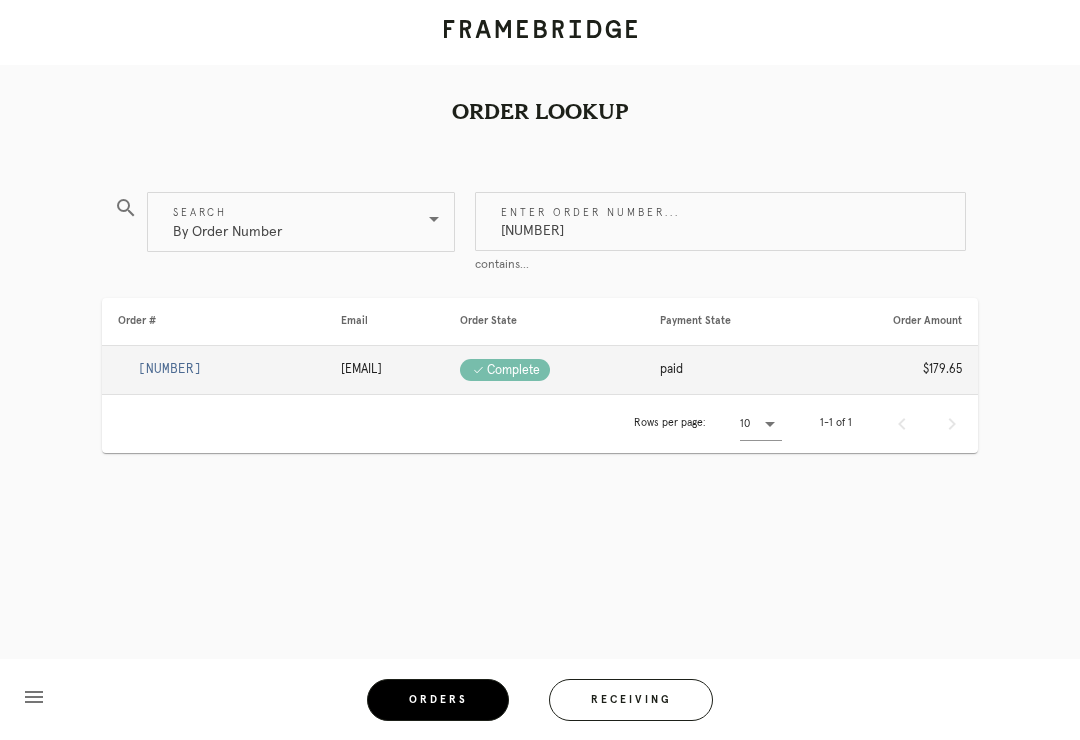 click on "[NUMBER]" at bounding box center (170, 369) 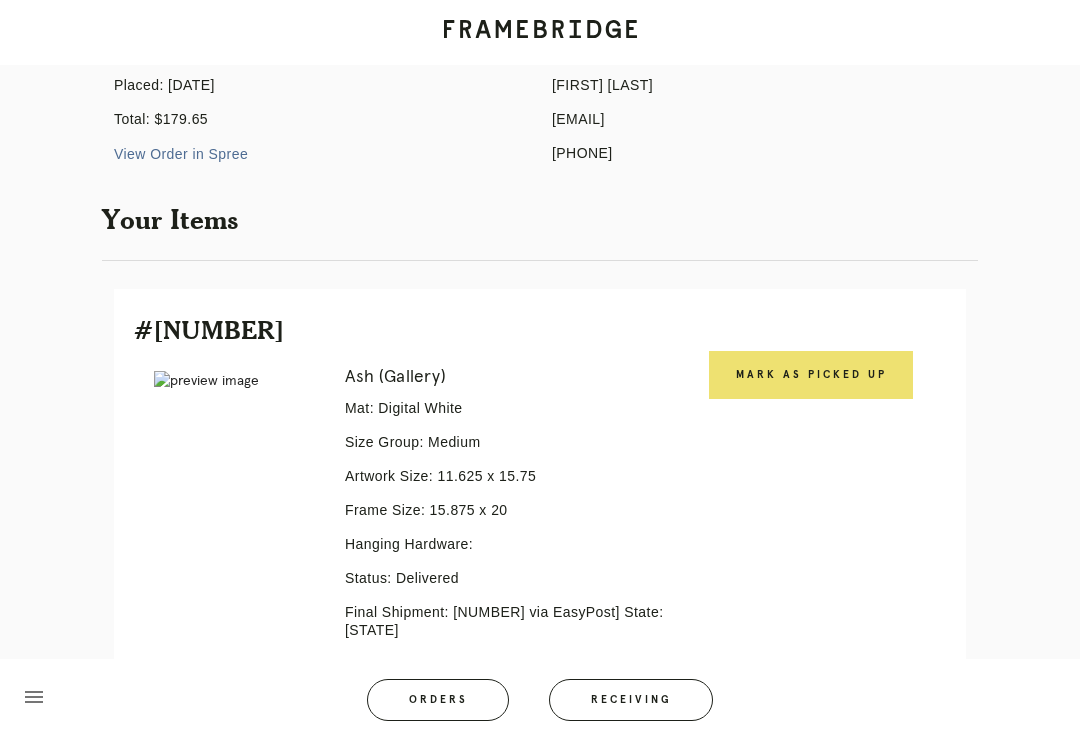 scroll, scrollTop: 428, scrollLeft: 0, axis: vertical 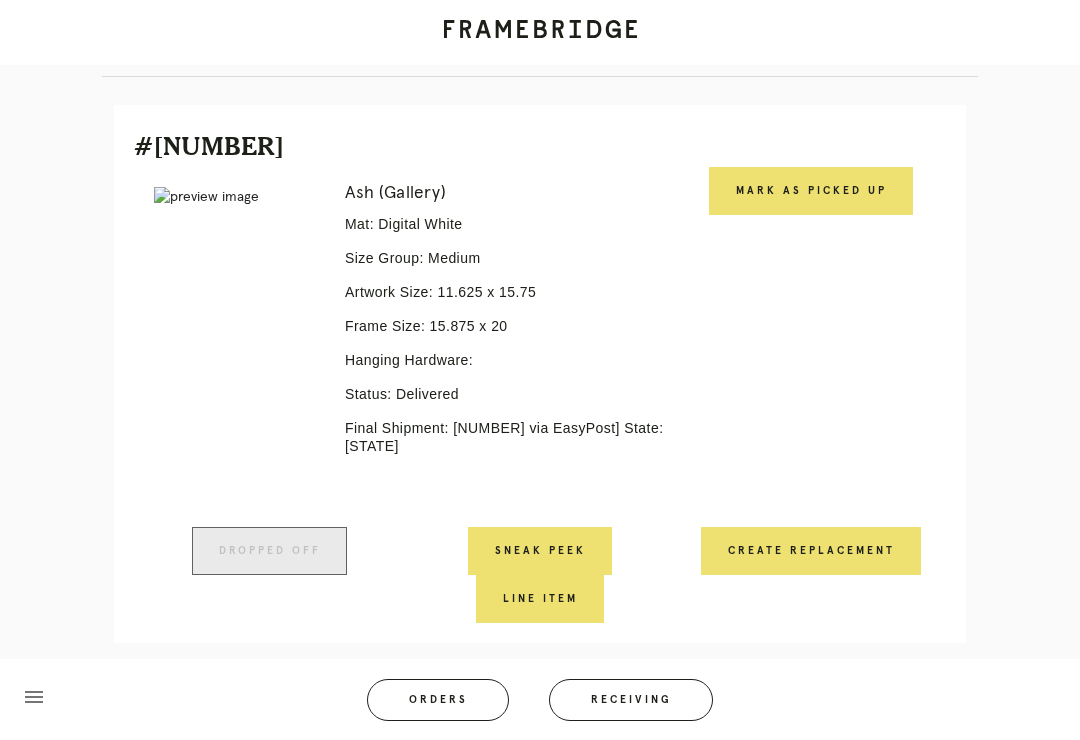 click on "Mark as Picked Up" at bounding box center [811, 191] 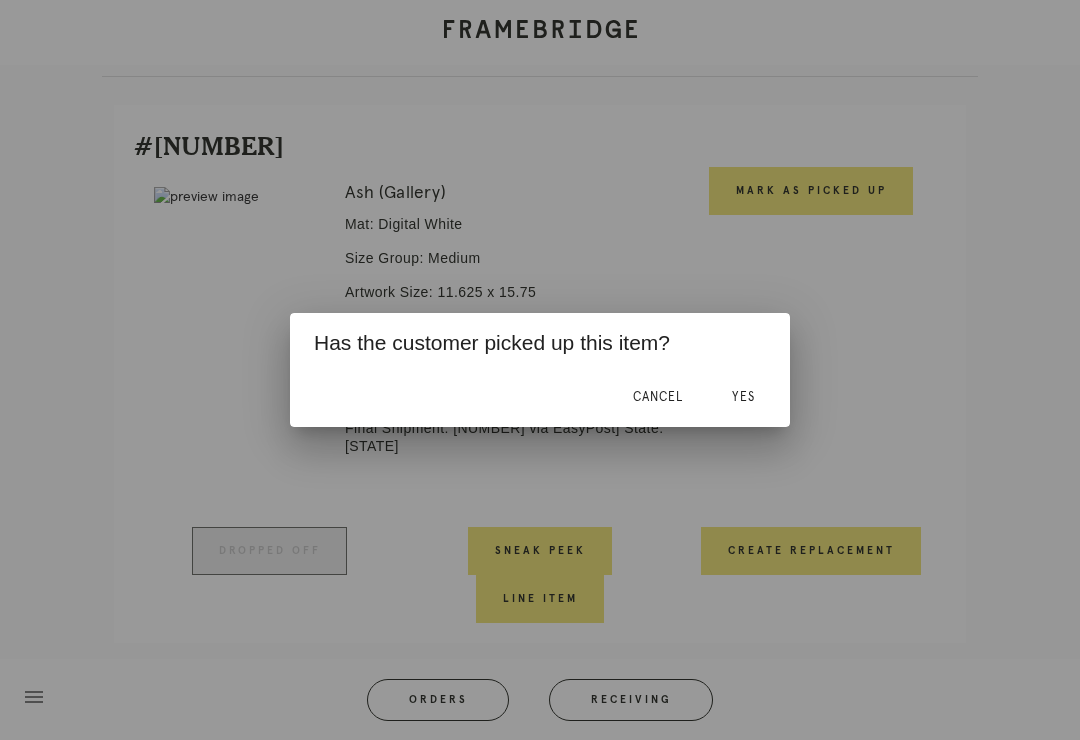 click on "Yes" at bounding box center (743, 397) 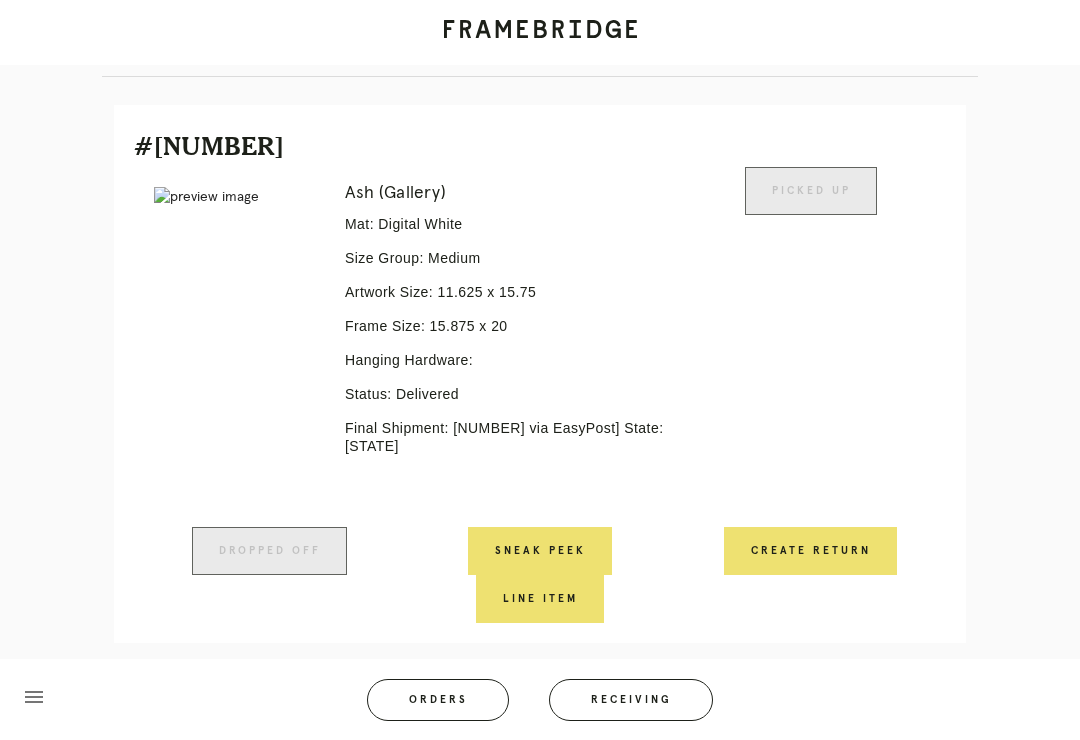 click on "Create Return" at bounding box center [810, 551] 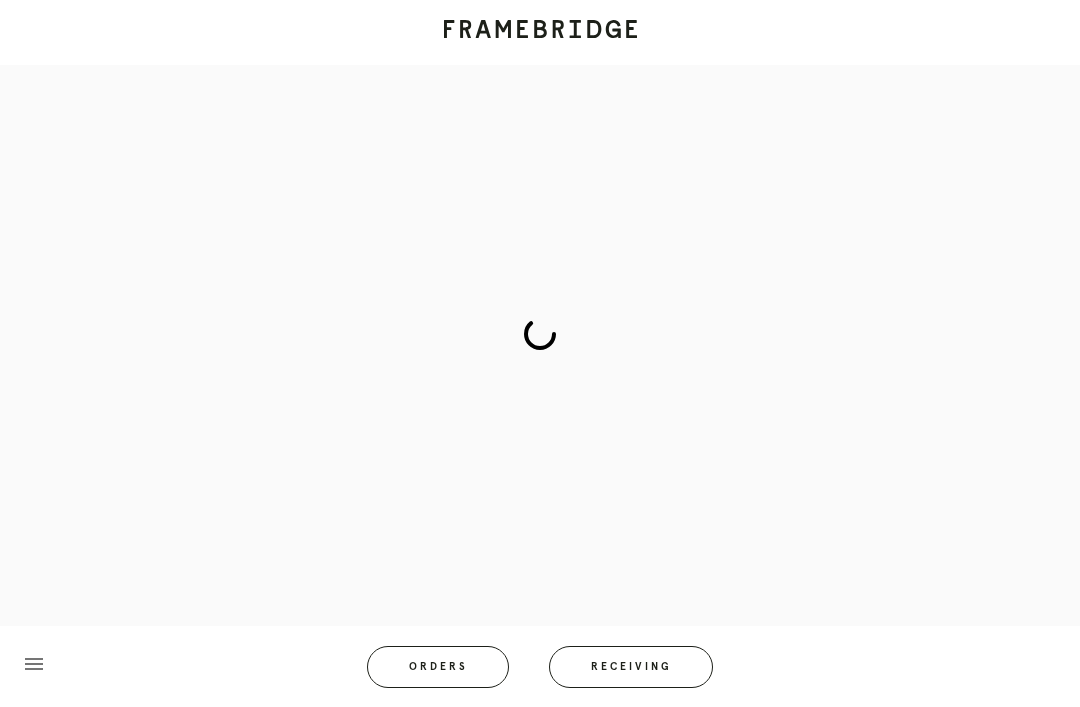 scroll, scrollTop: 83, scrollLeft: 0, axis: vertical 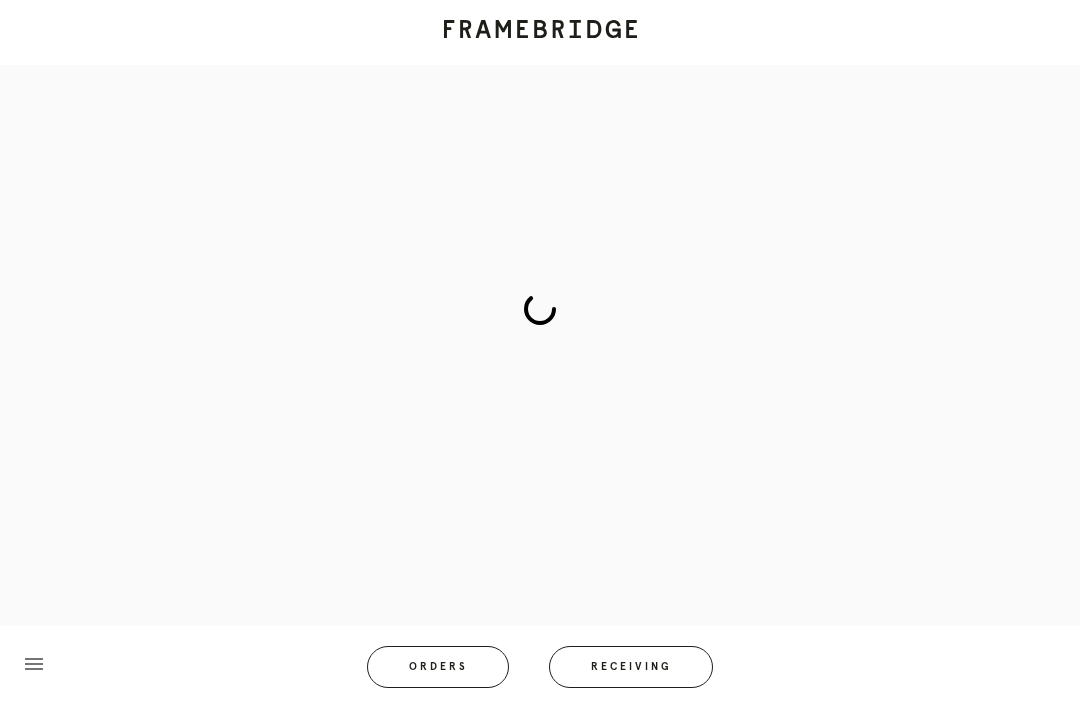 click at bounding box center [540, 309] 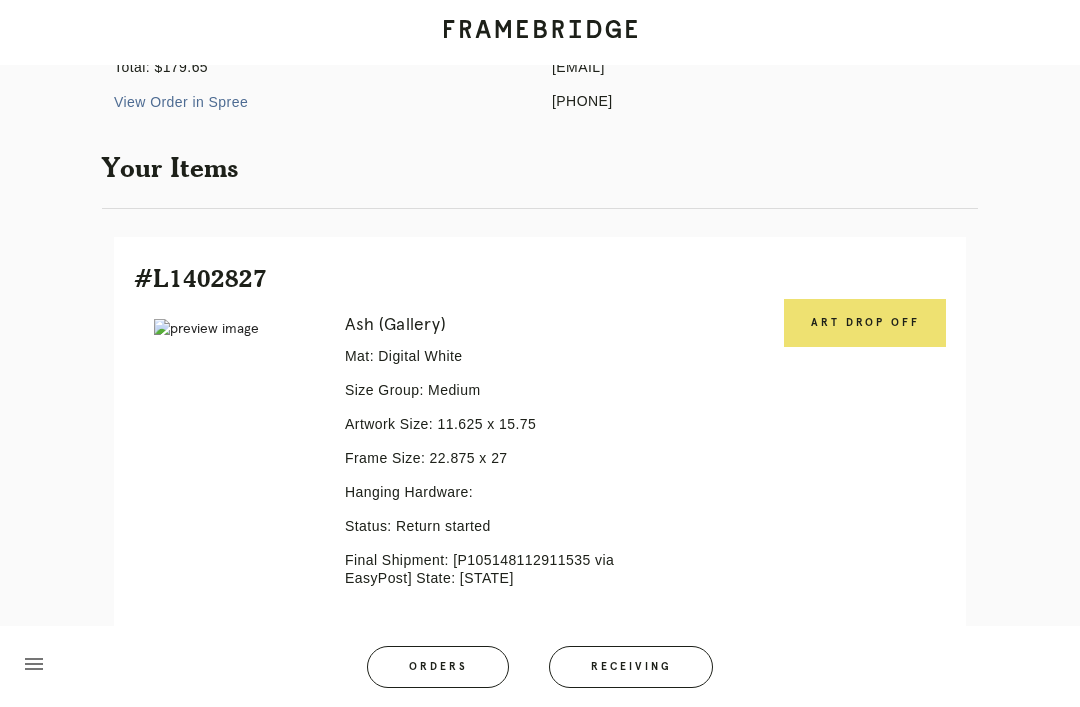 scroll, scrollTop: 295, scrollLeft: 0, axis: vertical 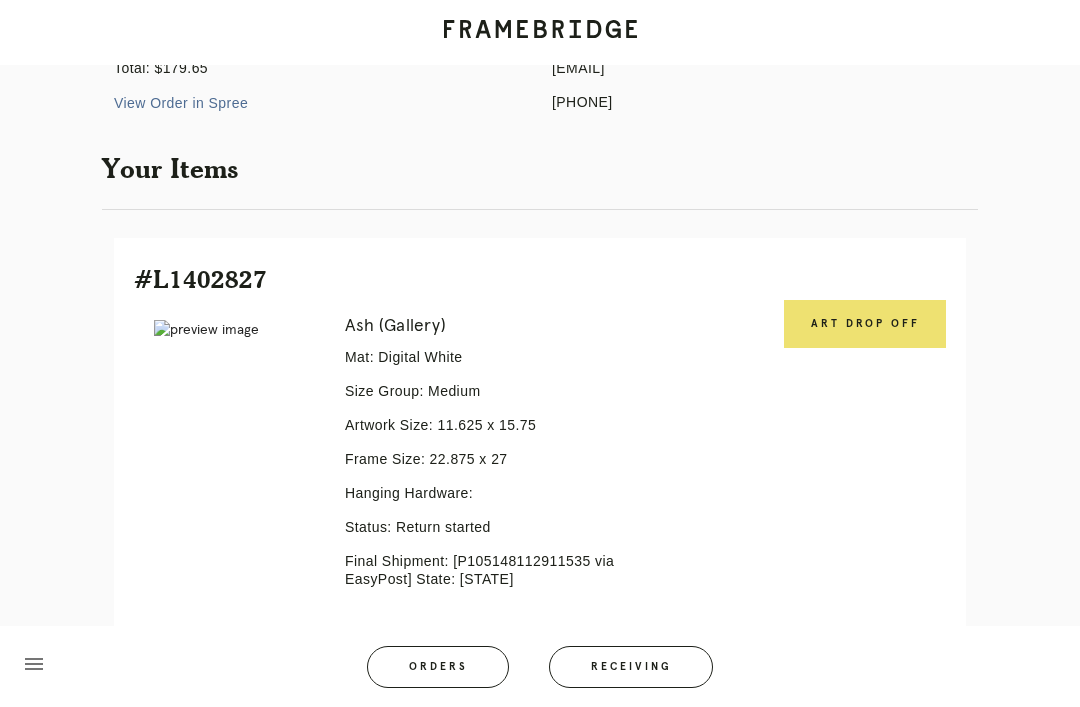 click on "Art drop off" at bounding box center [865, 324] 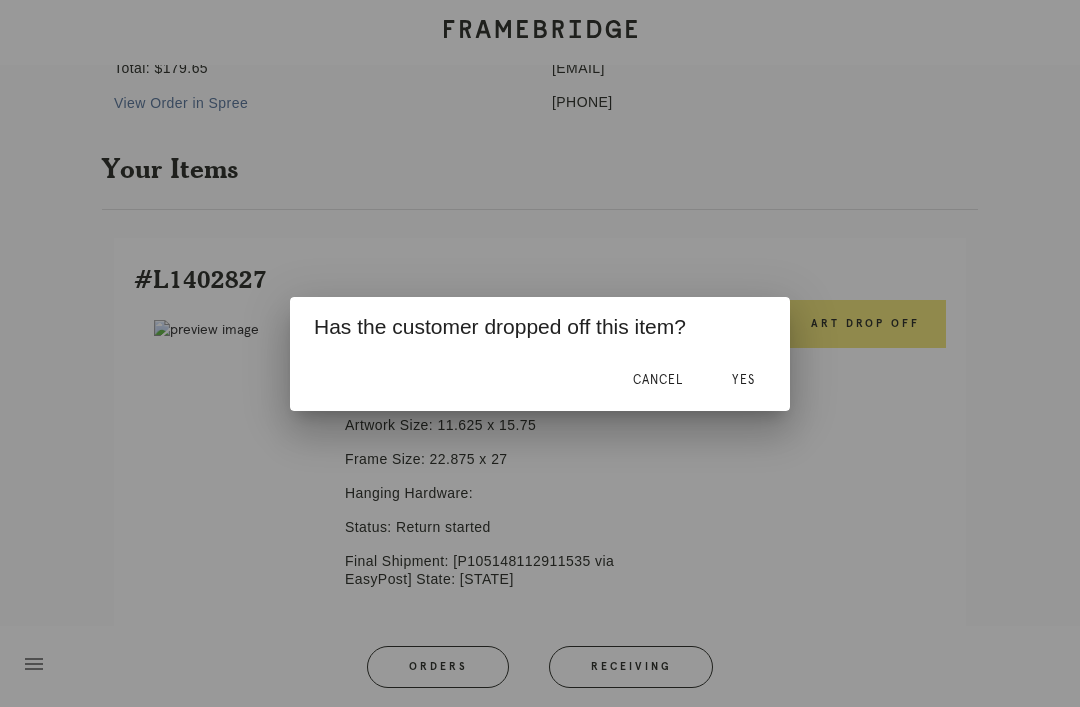 click on "Yes" at bounding box center [743, 381] 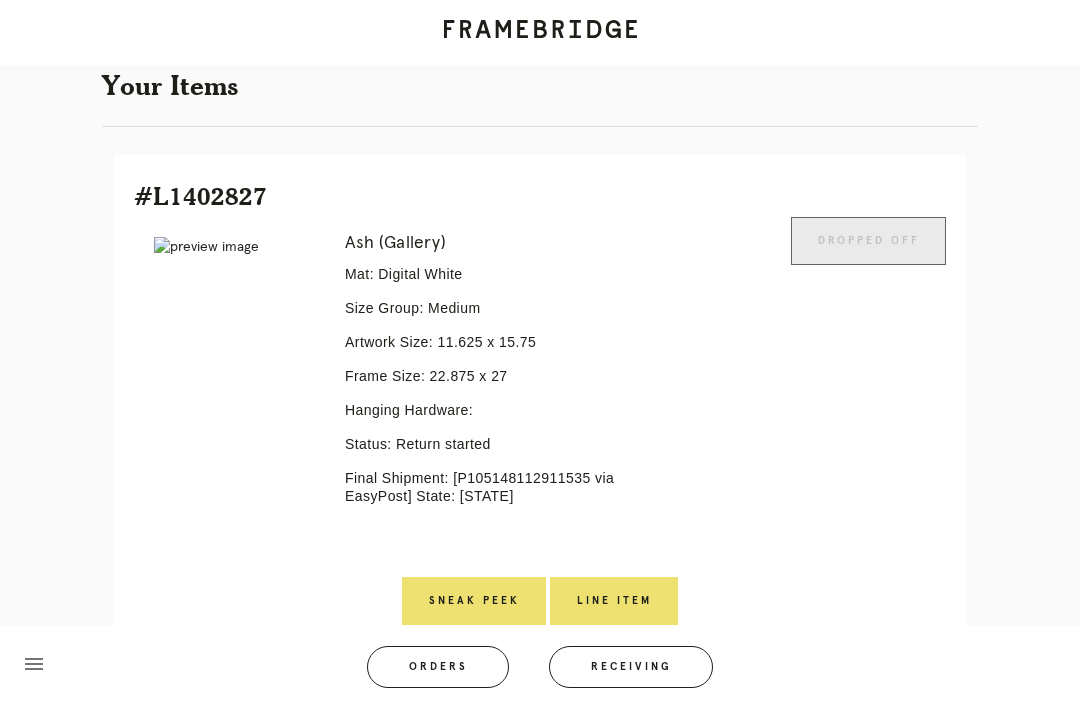 click at bounding box center (733, 397) 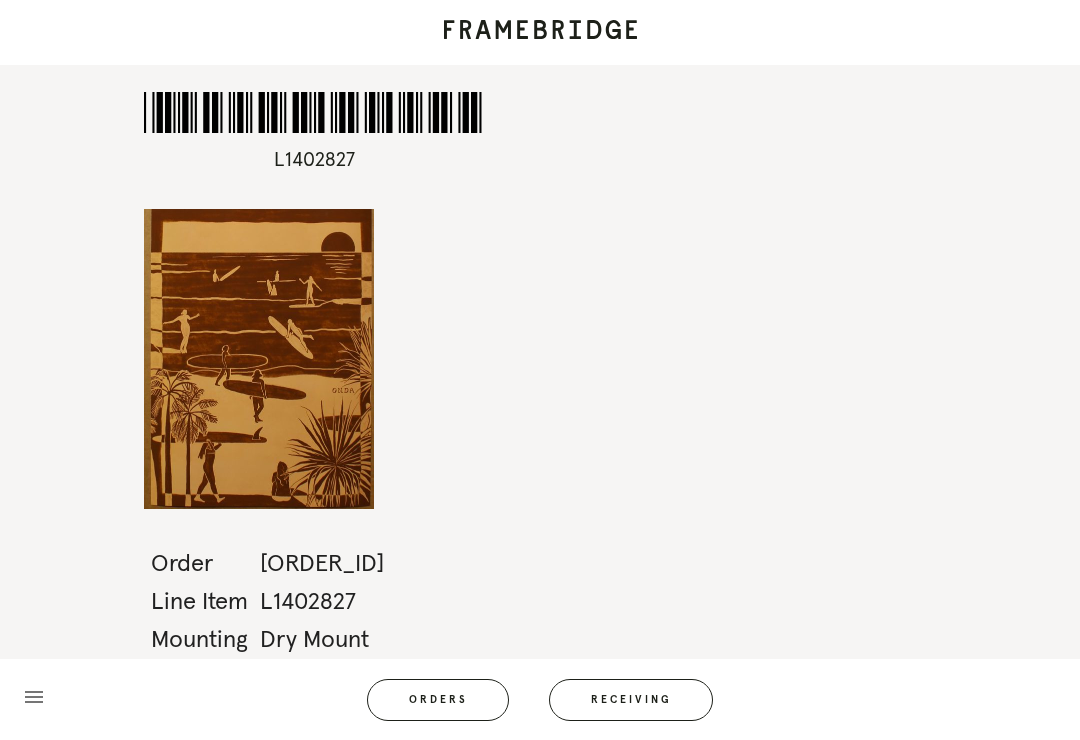 scroll, scrollTop: 31, scrollLeft: 0, axis: vertical 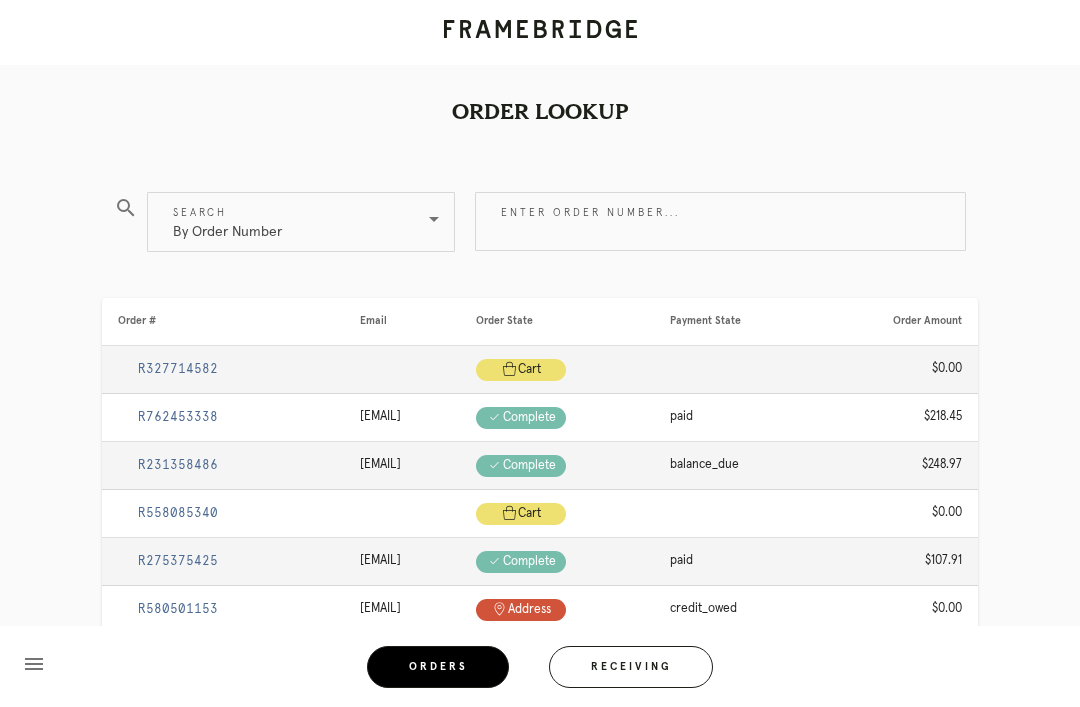 click on "Receiving" at bounding box center (631, 667) 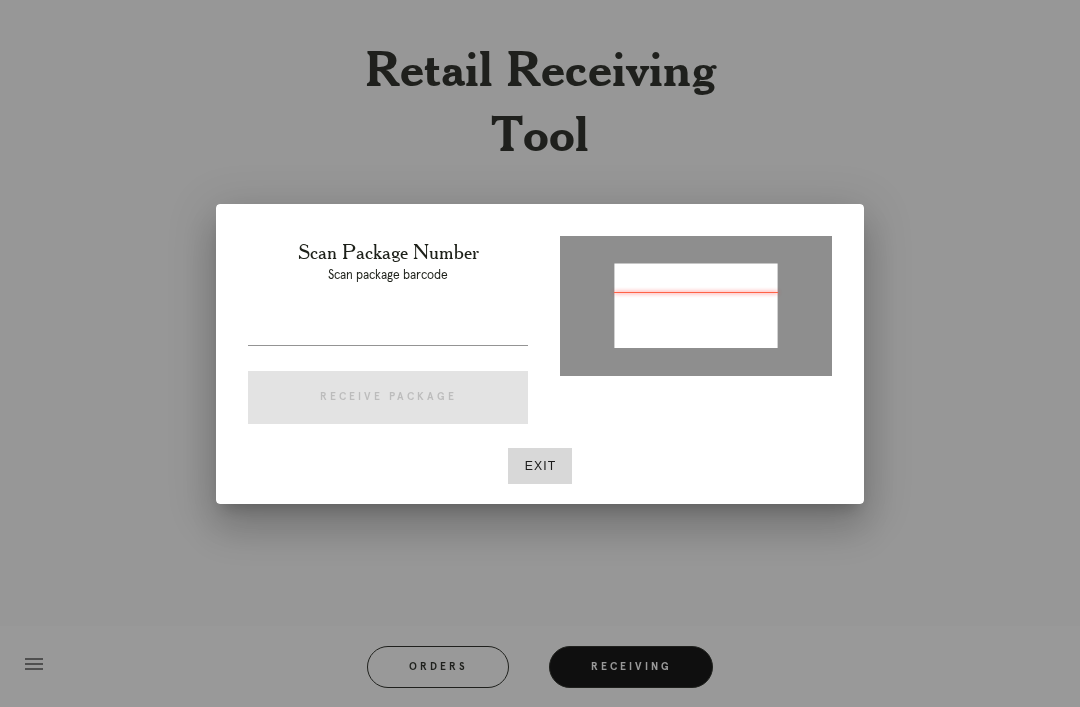 type on "P146586666411819" 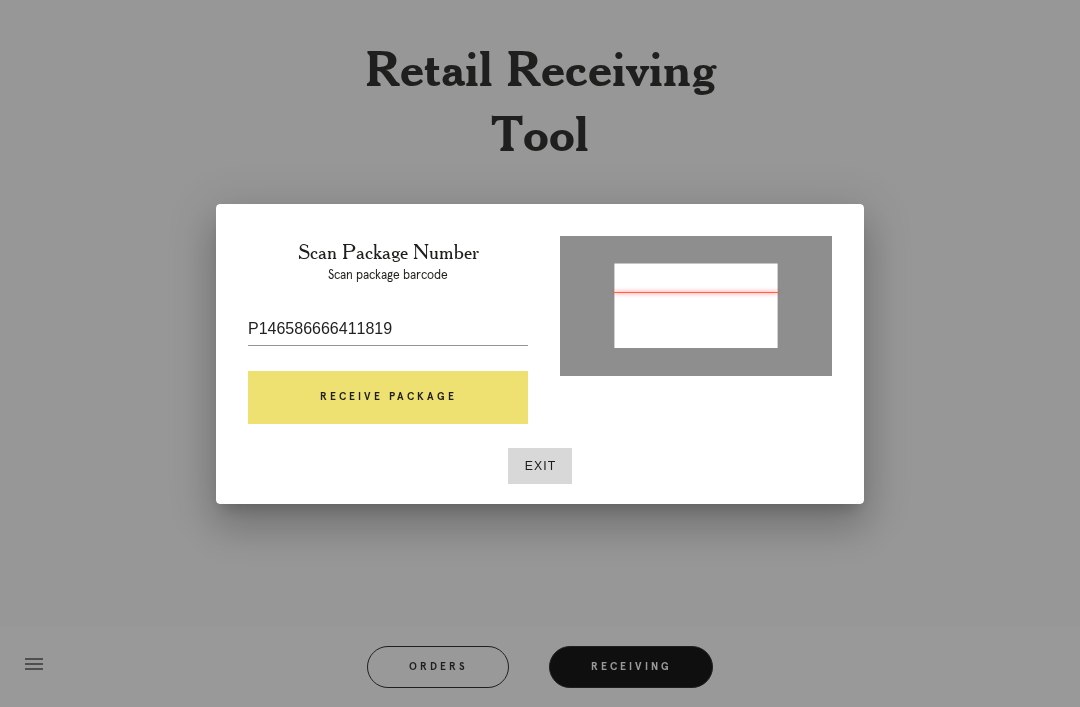 click on "Receive Package" at bounding box center [388, 398] 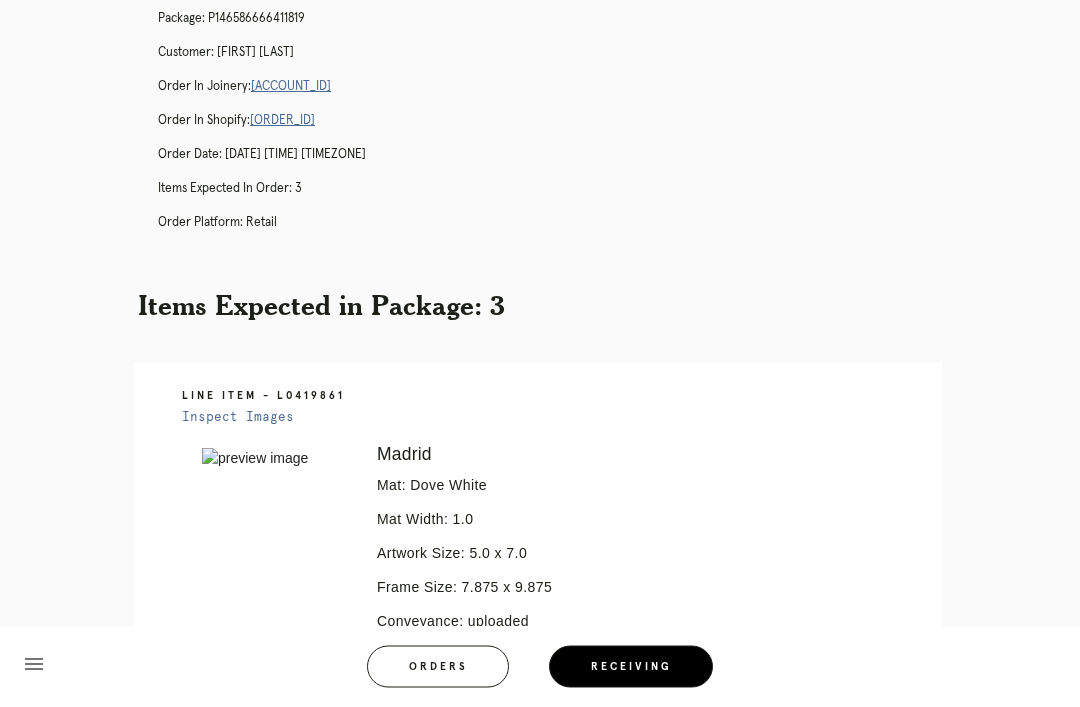 scroll, scrollTop: 121, scrollLeft: 0, axis: vertical 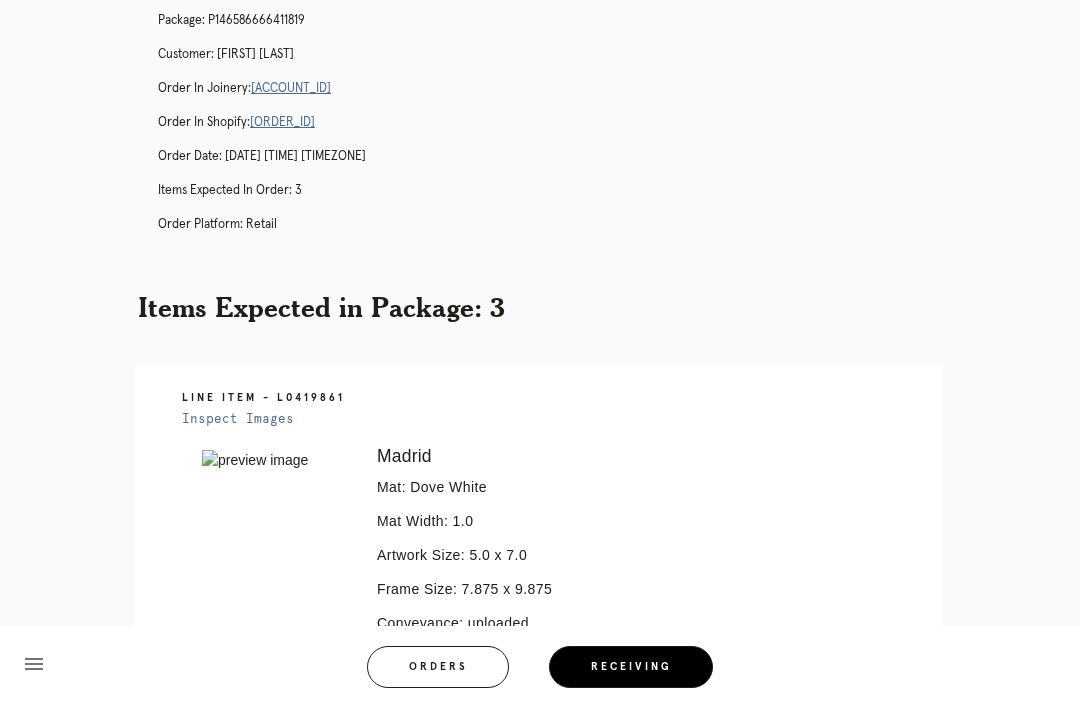 click on "R952635467" at bounding box center [291, 88] 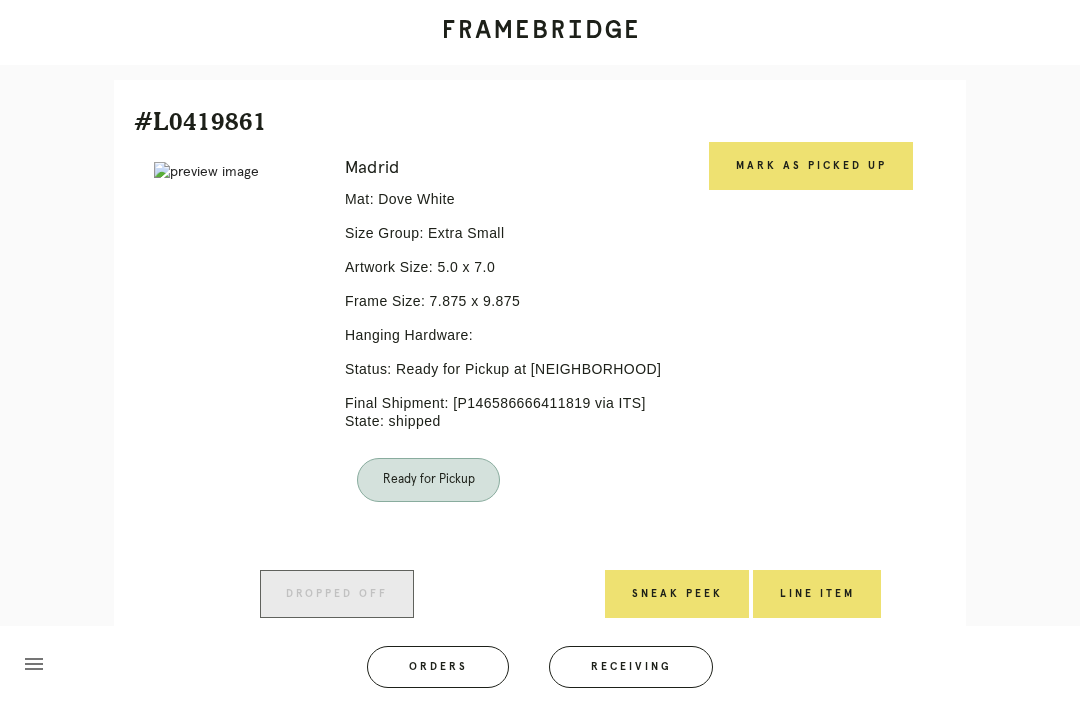 scroll, scrollTop: 452, scrollLeft: 0, axis: vertical 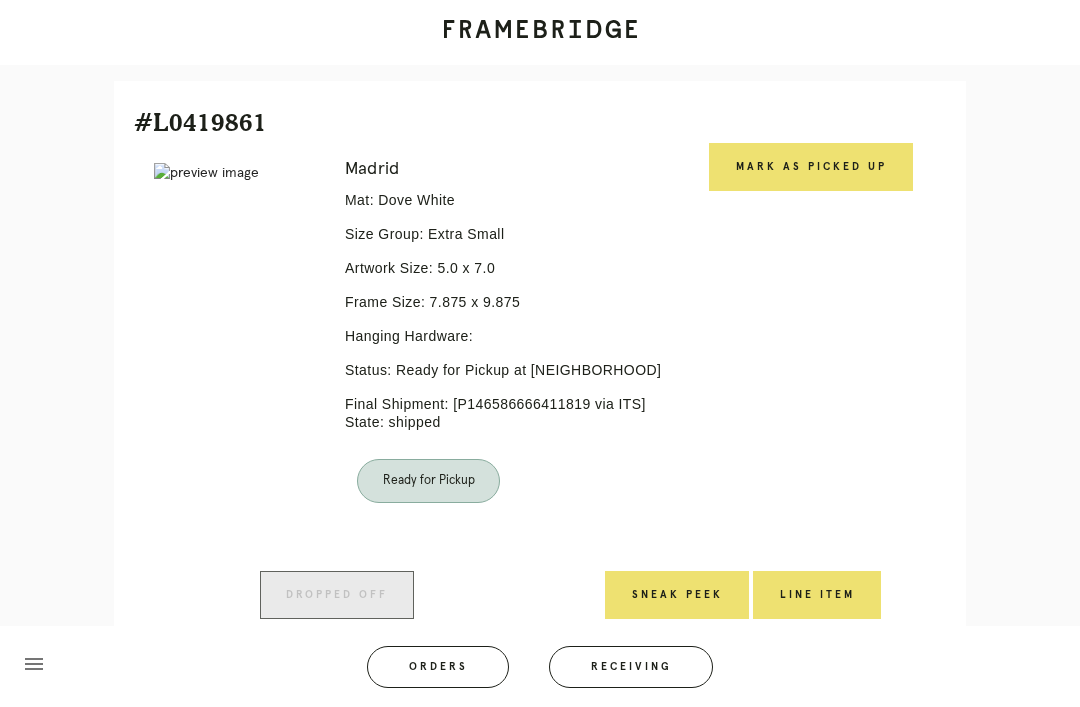 click on "Mark as Picked Up" at bounding box center (811, 167) 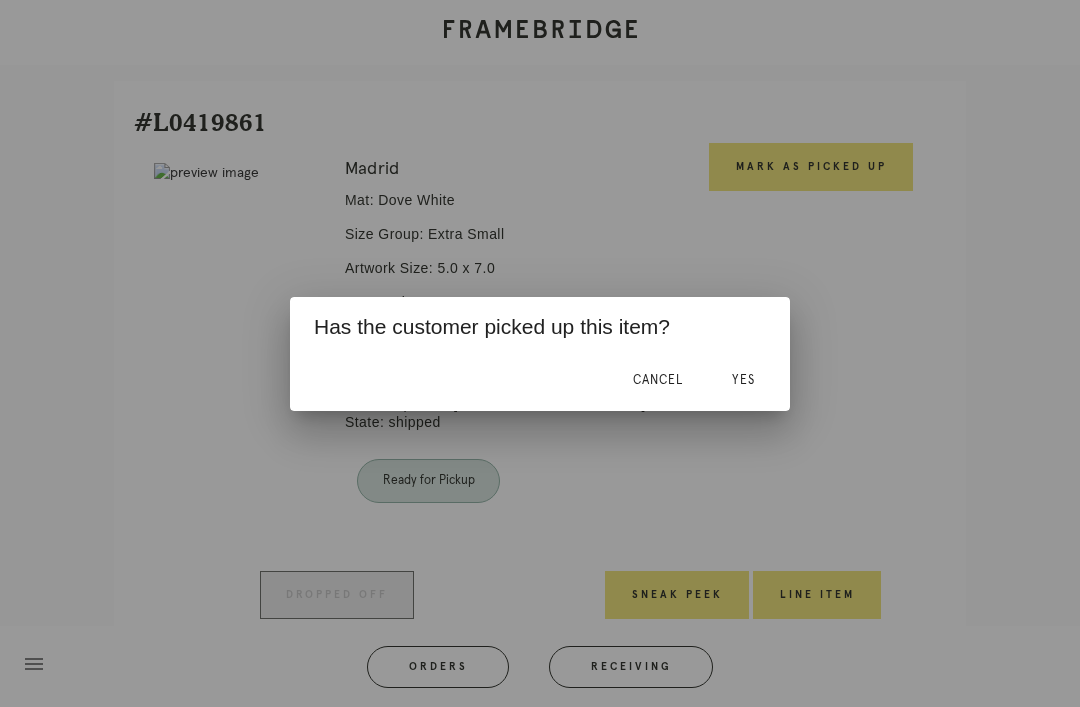click on "Yes" at bounding box center [743, 380] 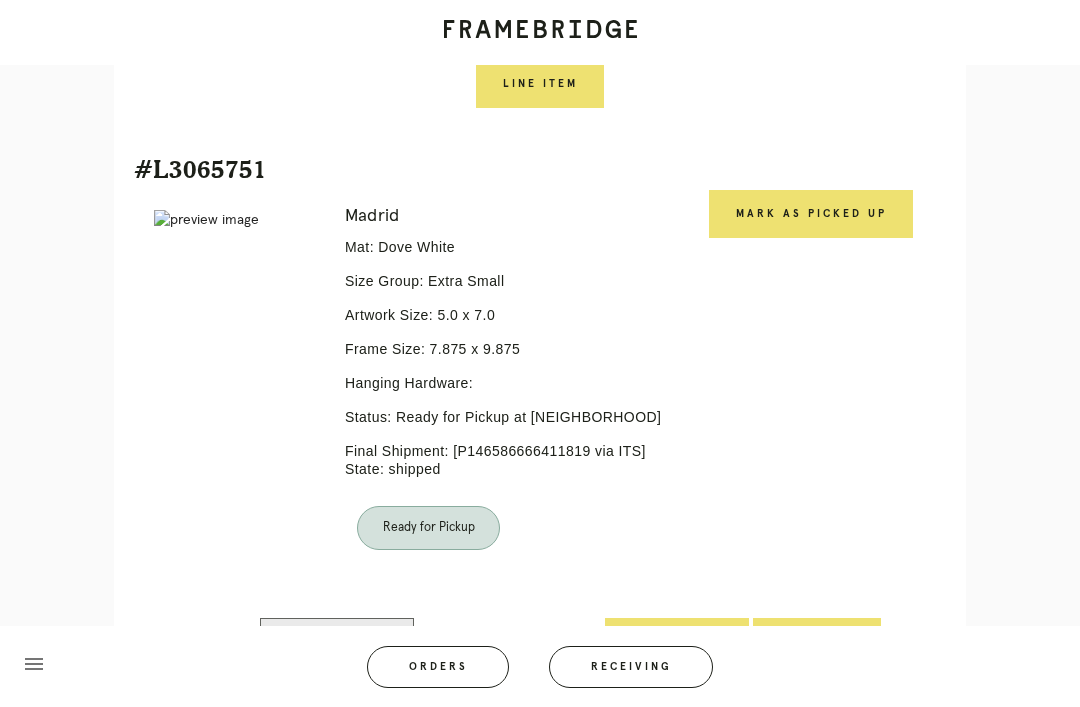 scroll, scrollTop: 946, scrollLeft: 0, axis: vertical 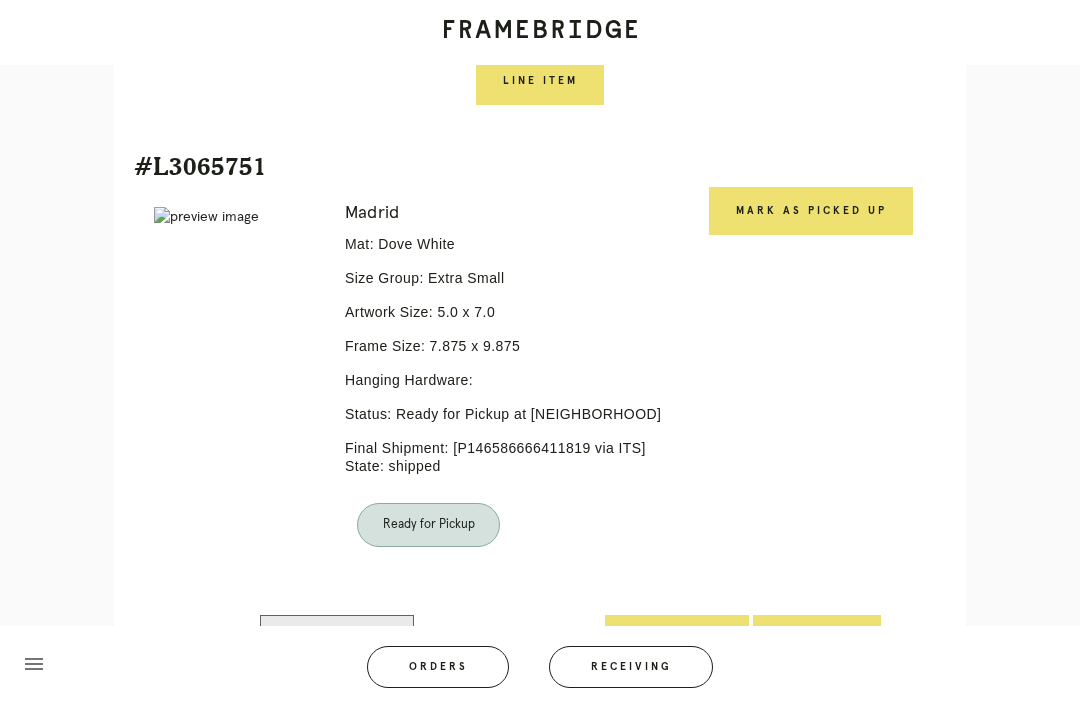 click on "Mark as Picked Up" at bounding box center (811, 211) 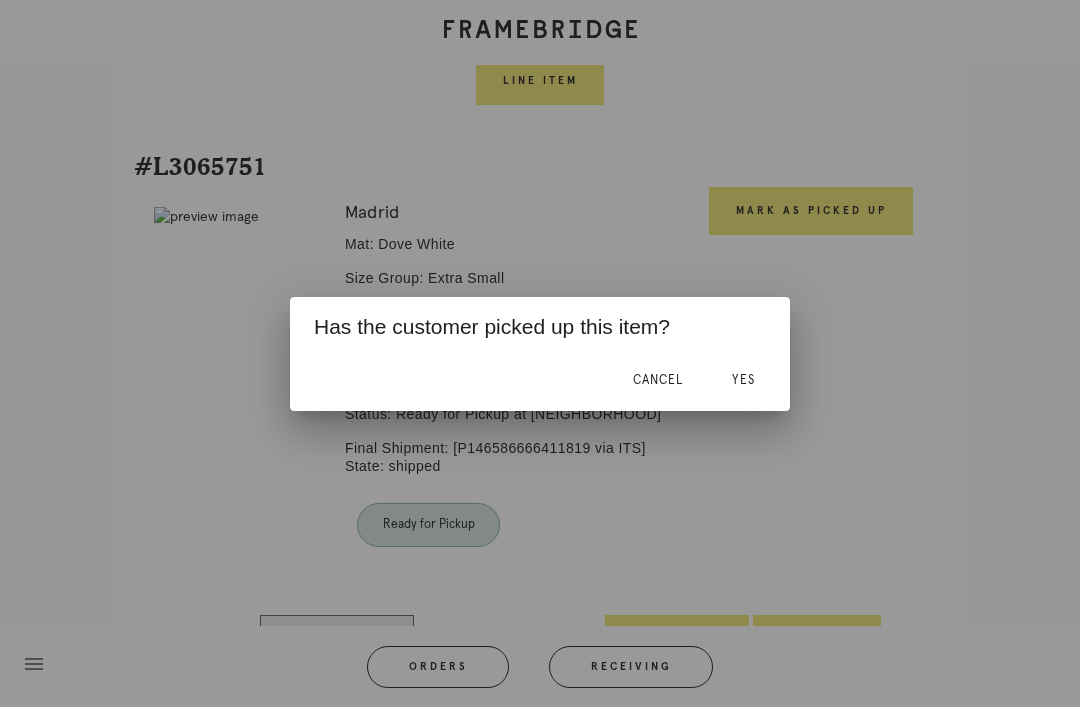 click on "Yes" at bounding box center (743, 381) 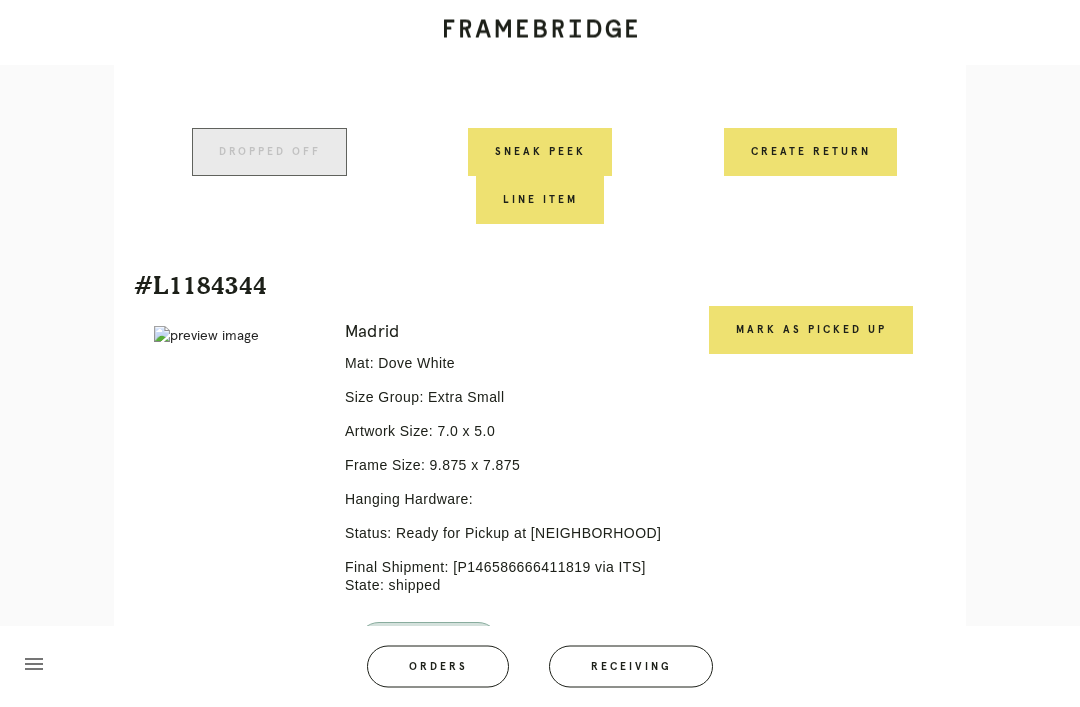 scroll, scrollTop: 1363, scrollLeft: 0, axis: vertical 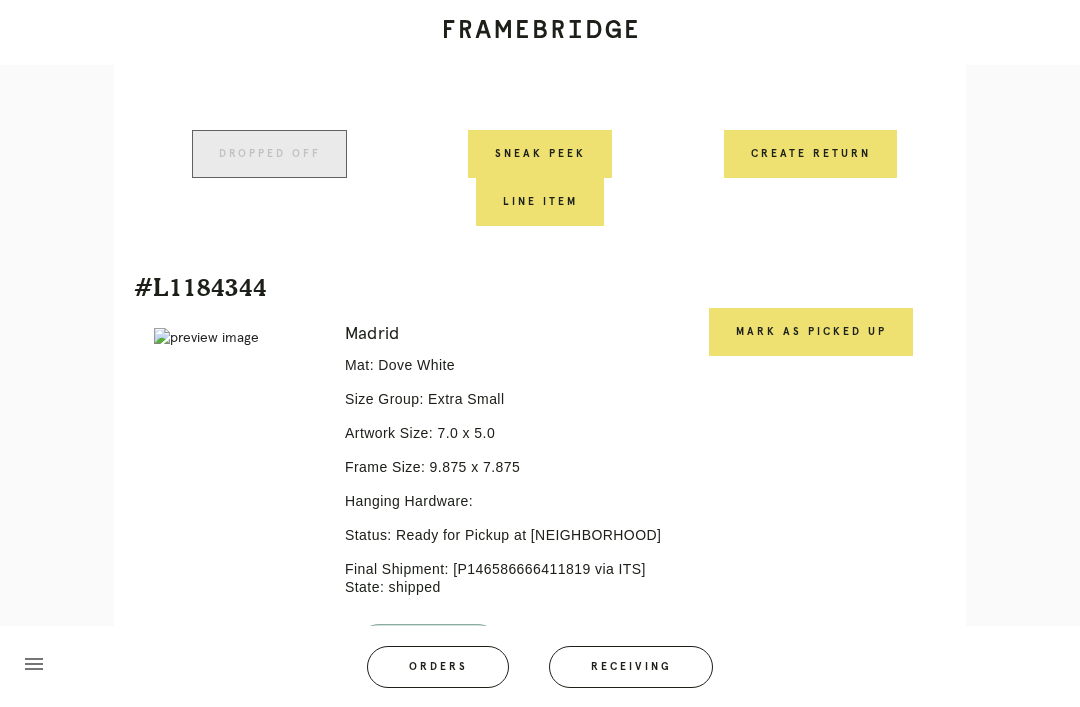 click on "Mark as Picked Up" at bounding box center [811, 332] 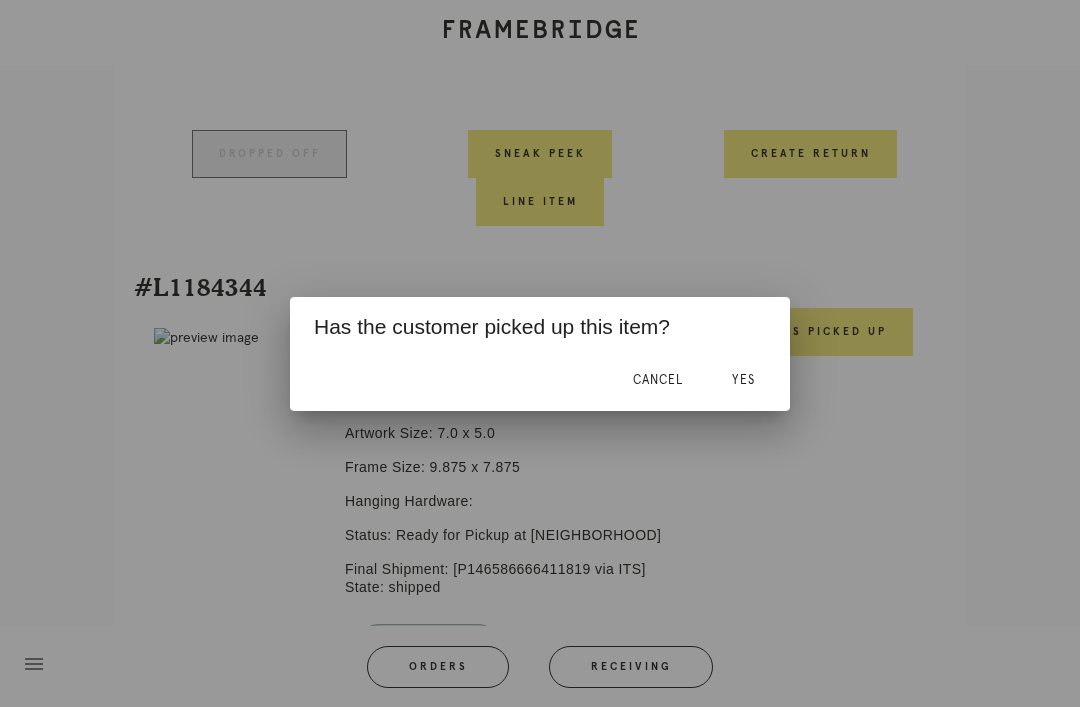 click on "Yes" at bounding box center [743, 380] 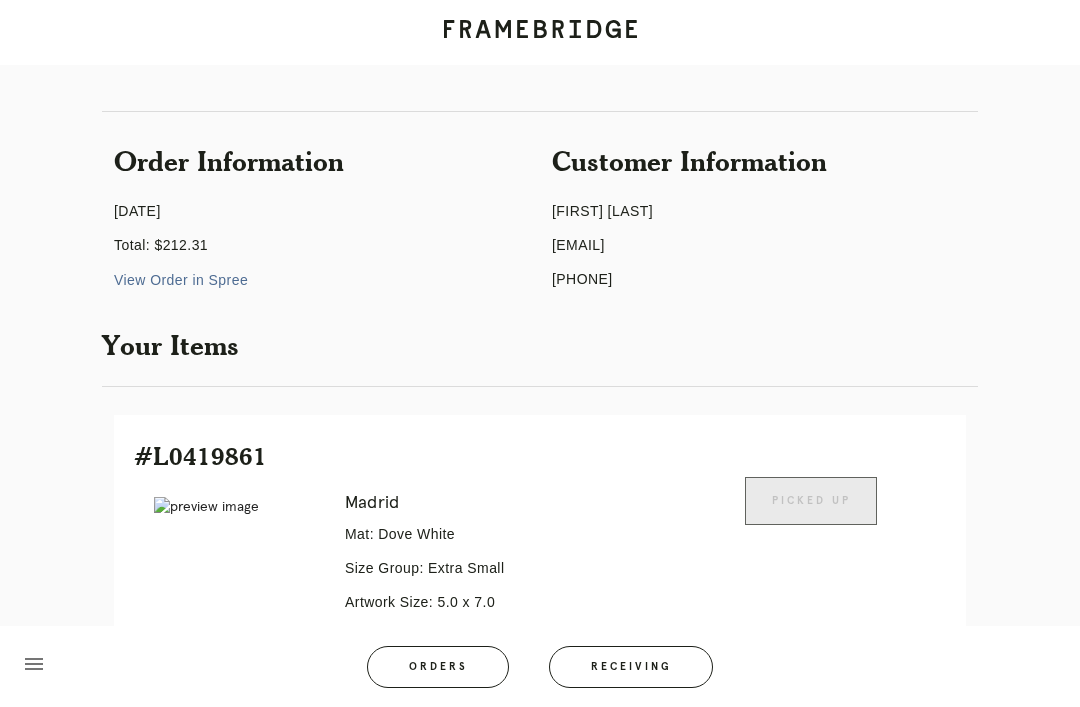 scroll, scrollTop: 33, scrollLeft: 0, axis: vertical 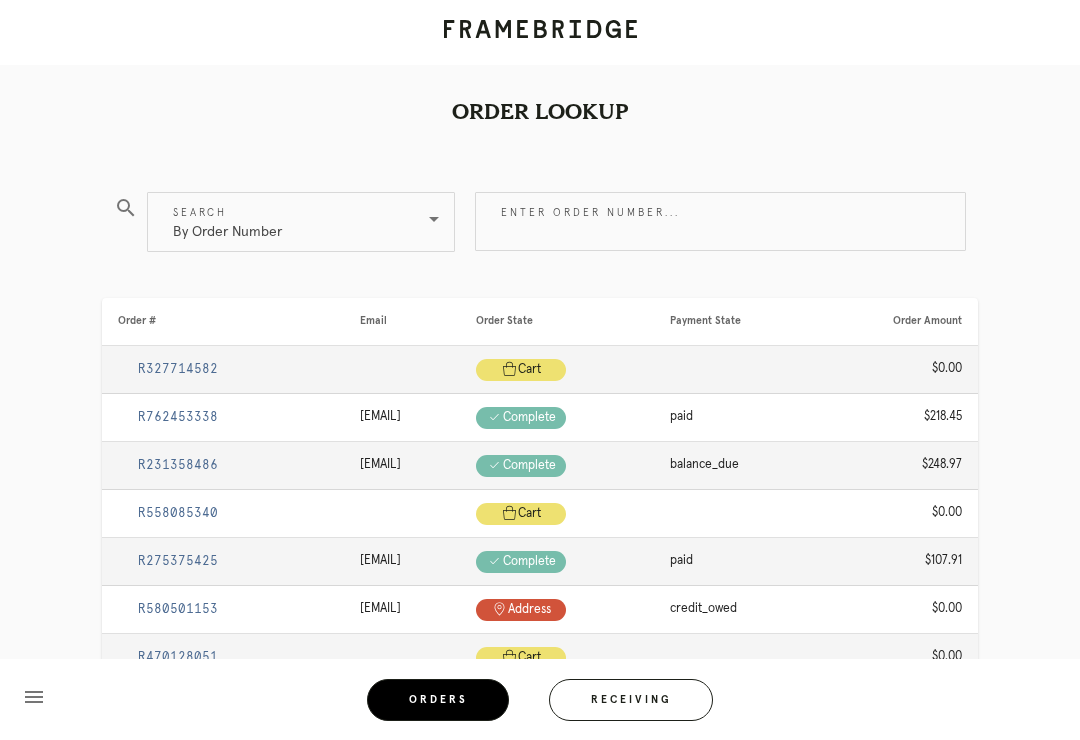 click on "Receiving" at bounding box center [631, 700] 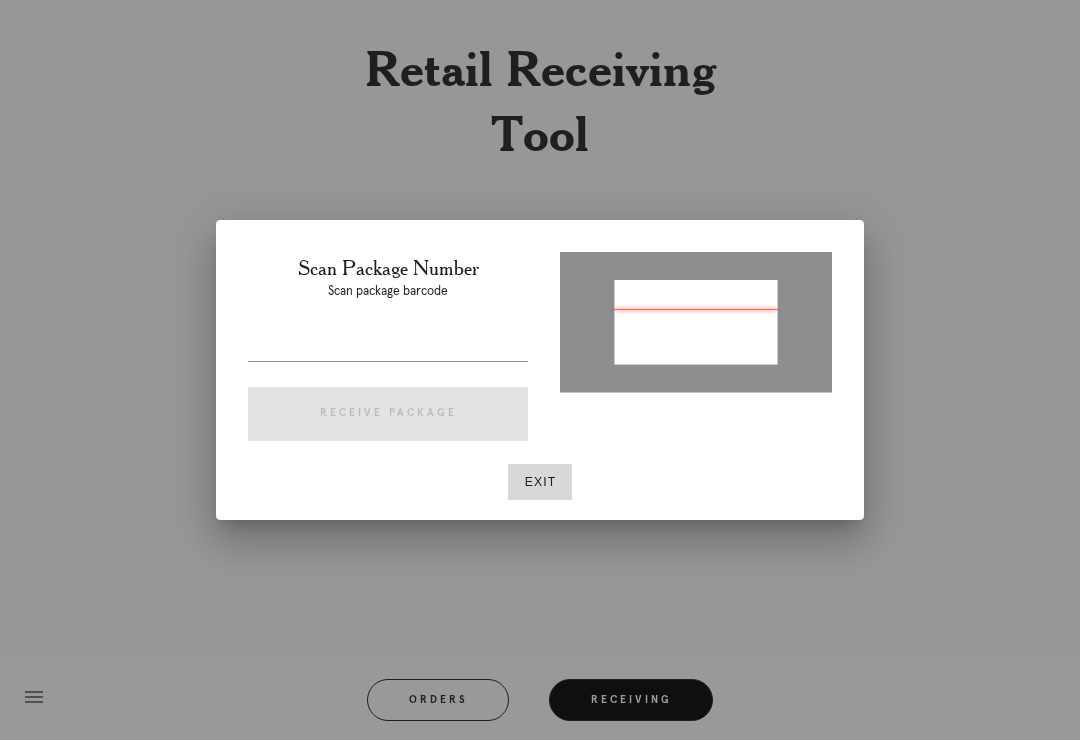type on "P960747891248673" 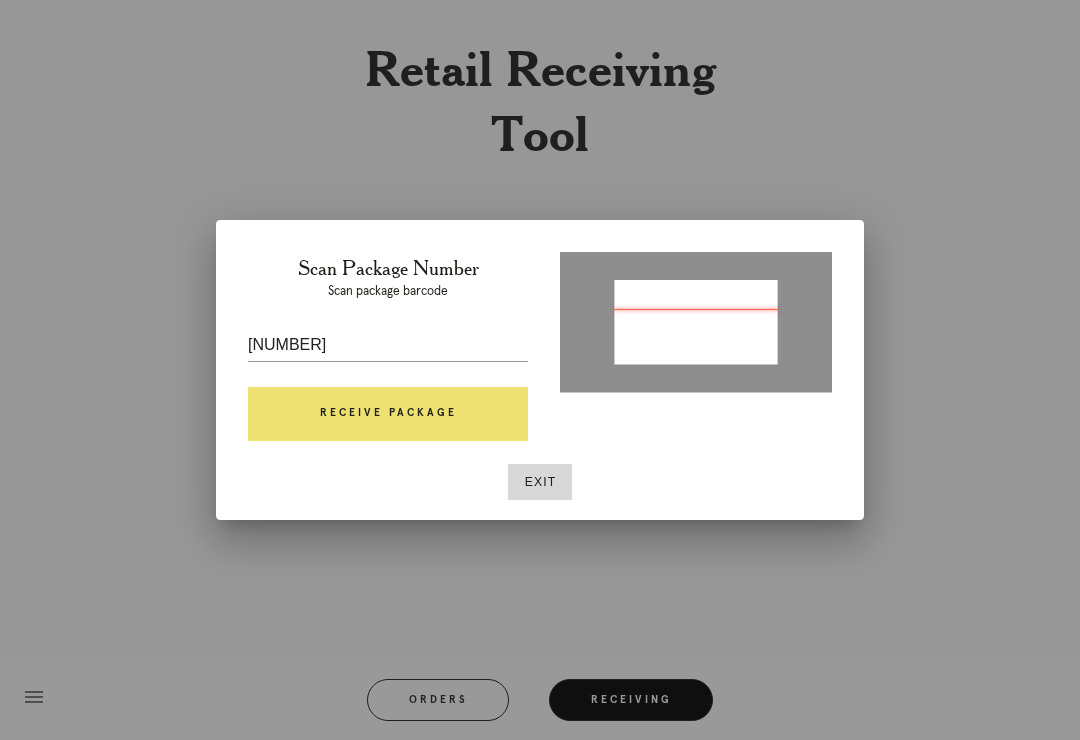 click on "Receive Package" at bounding box center (388, 414) 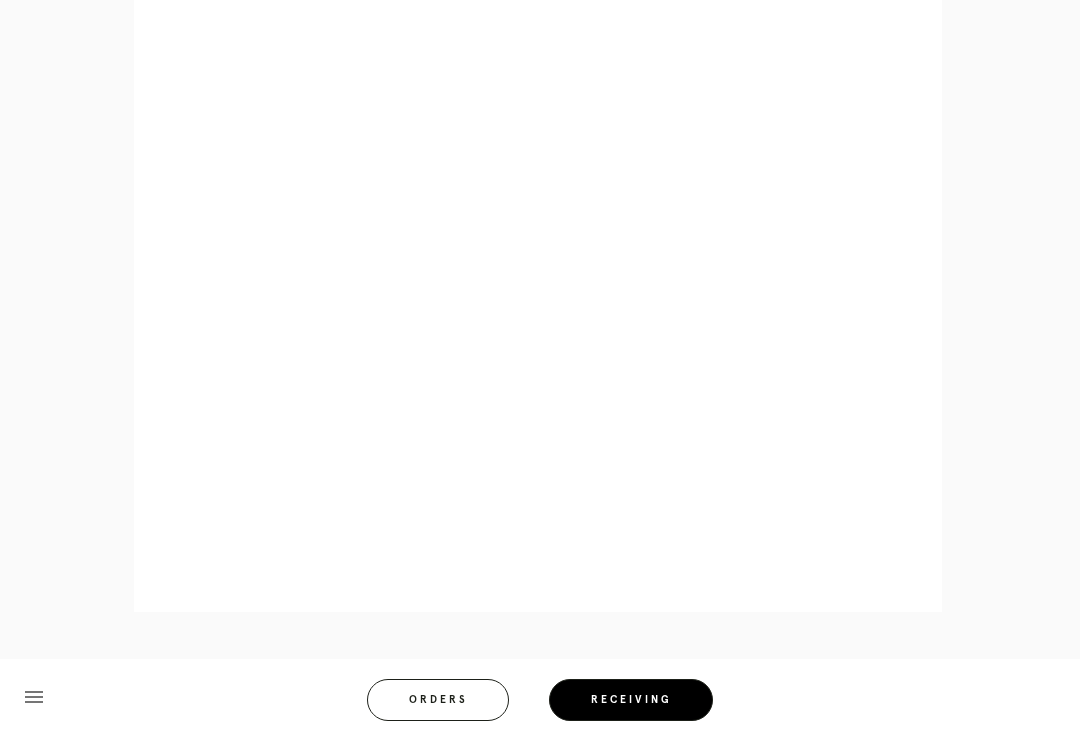 scroll, scrollTop: 892, scrollLeft: 0, axis: vertical 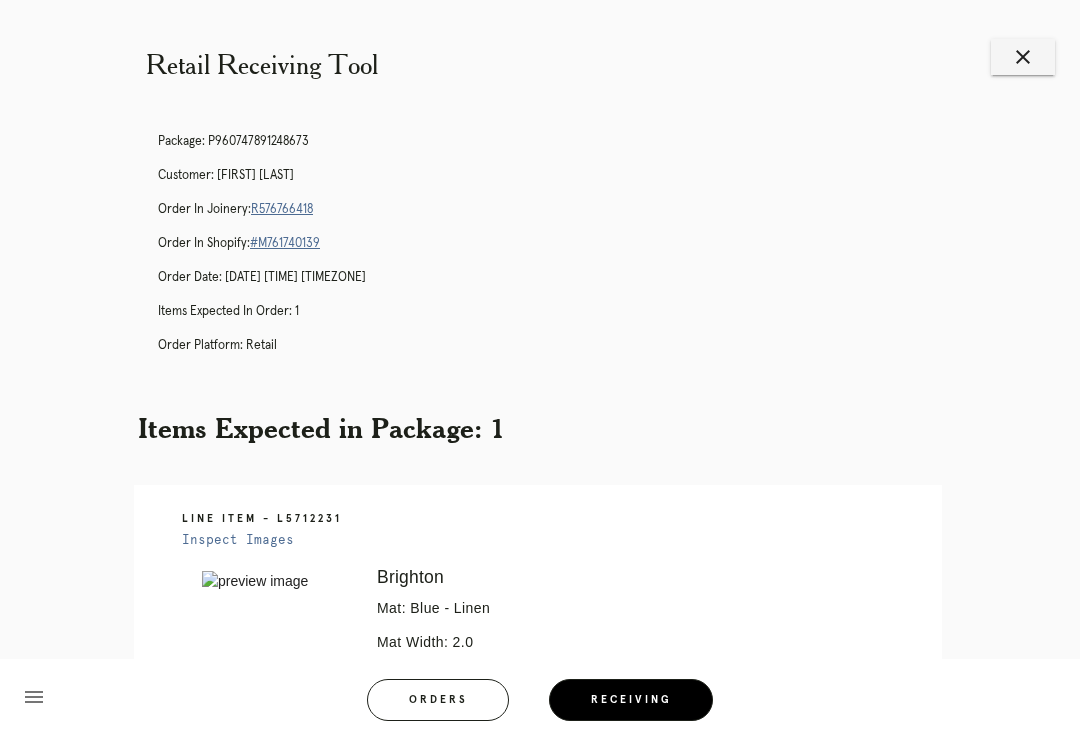 click on "close" at bounding box center (1023, 57) 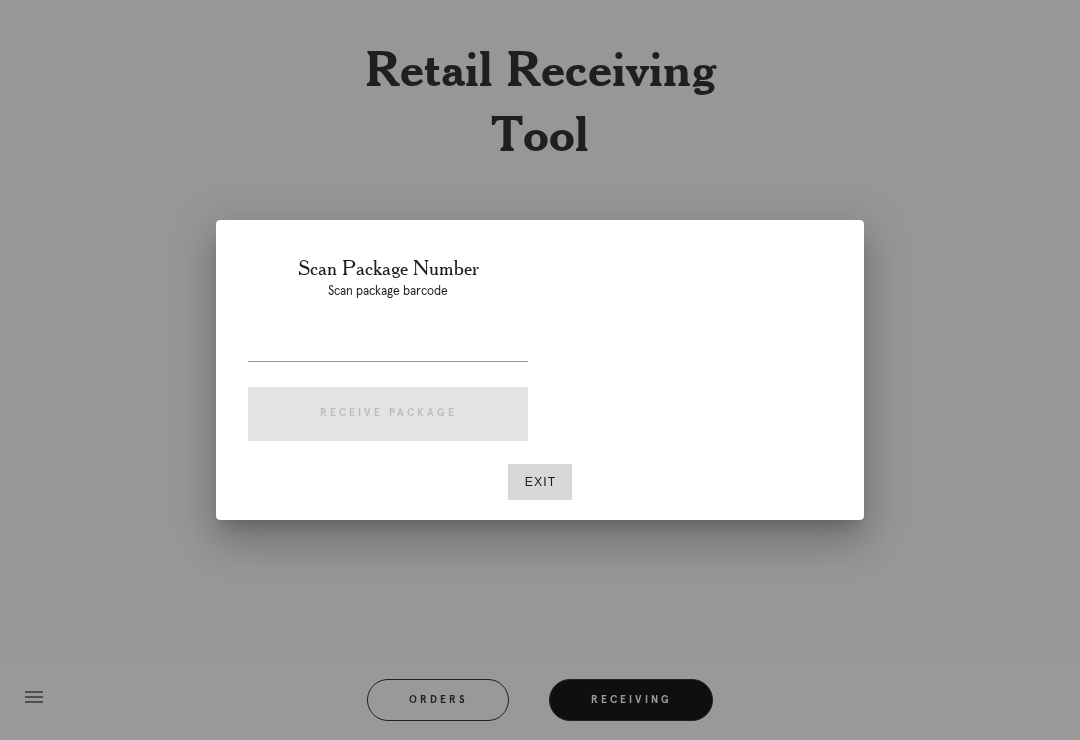 scroll, scrollTop: 0, scrollLeft: 0, axis: both 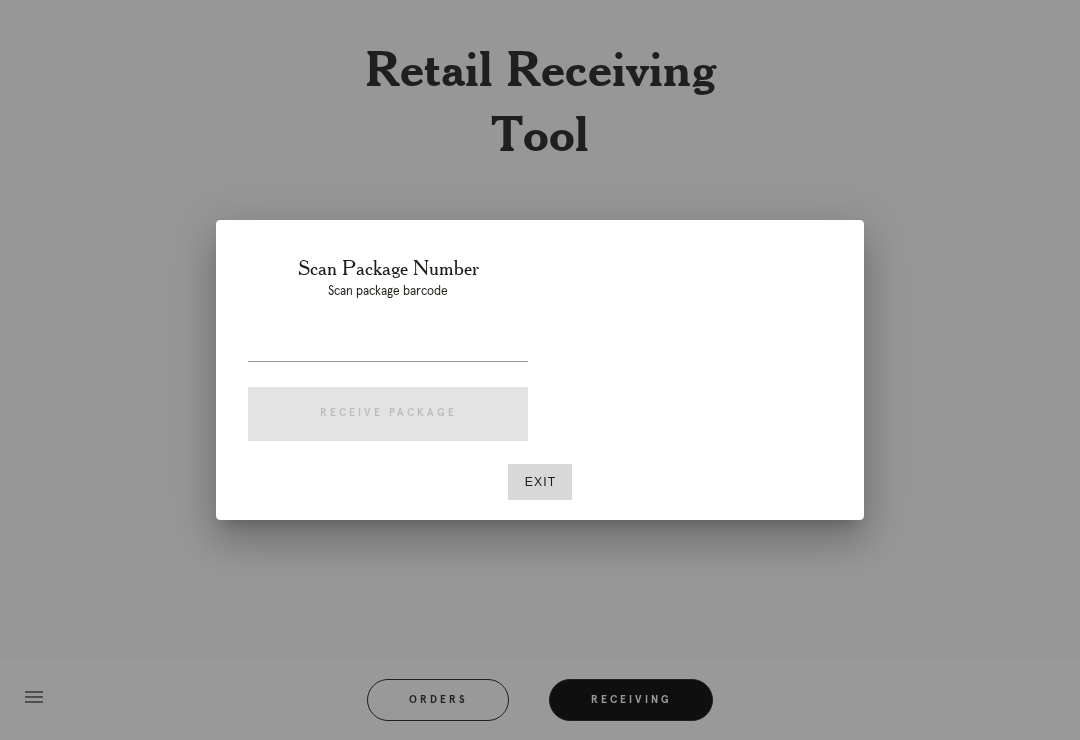 click on "Exit" at bounding box center [540, 482] 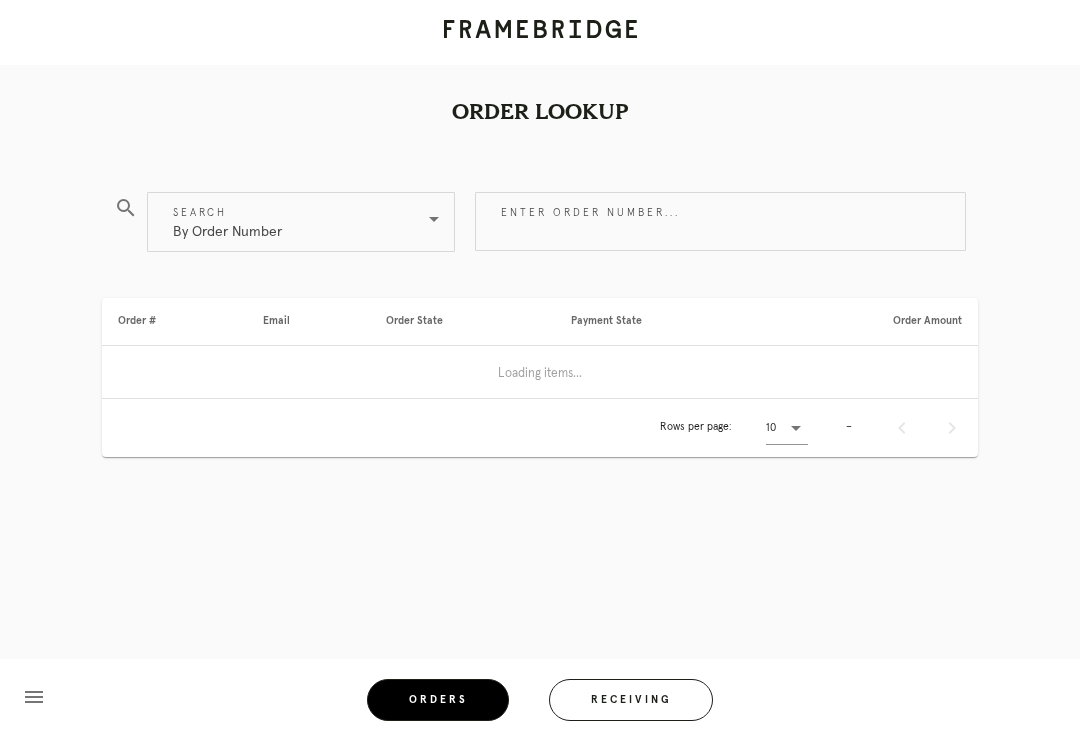 click on "Receiving" at bounding box center (631, 700) 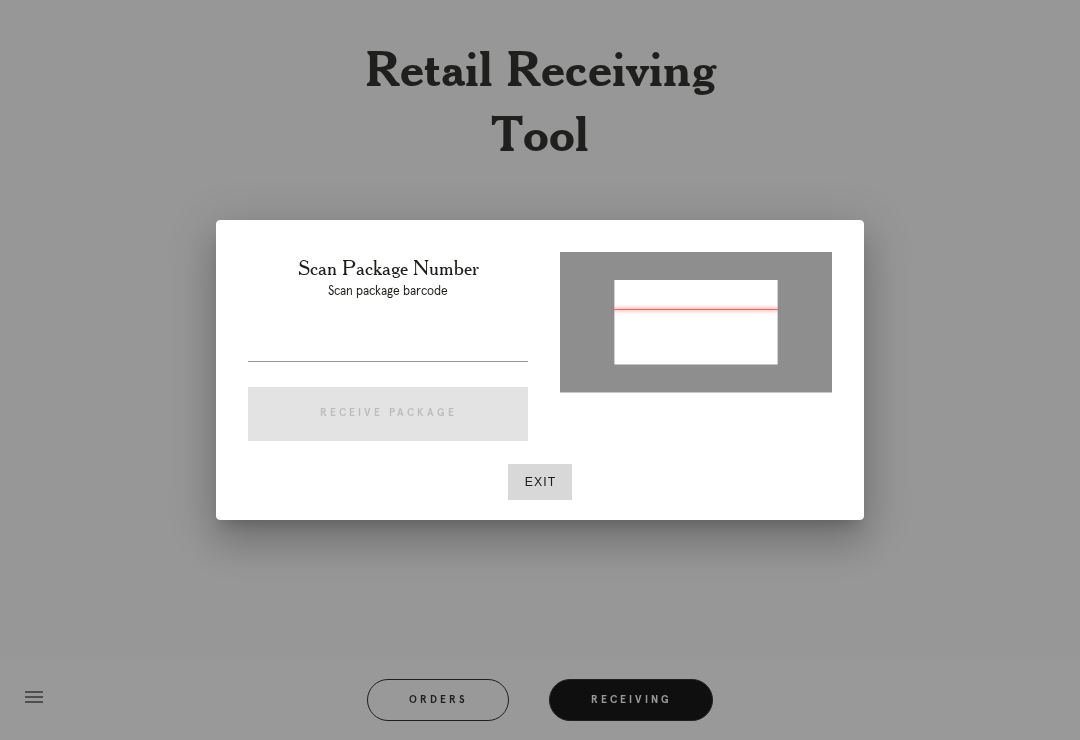 type on "P603001875400036" 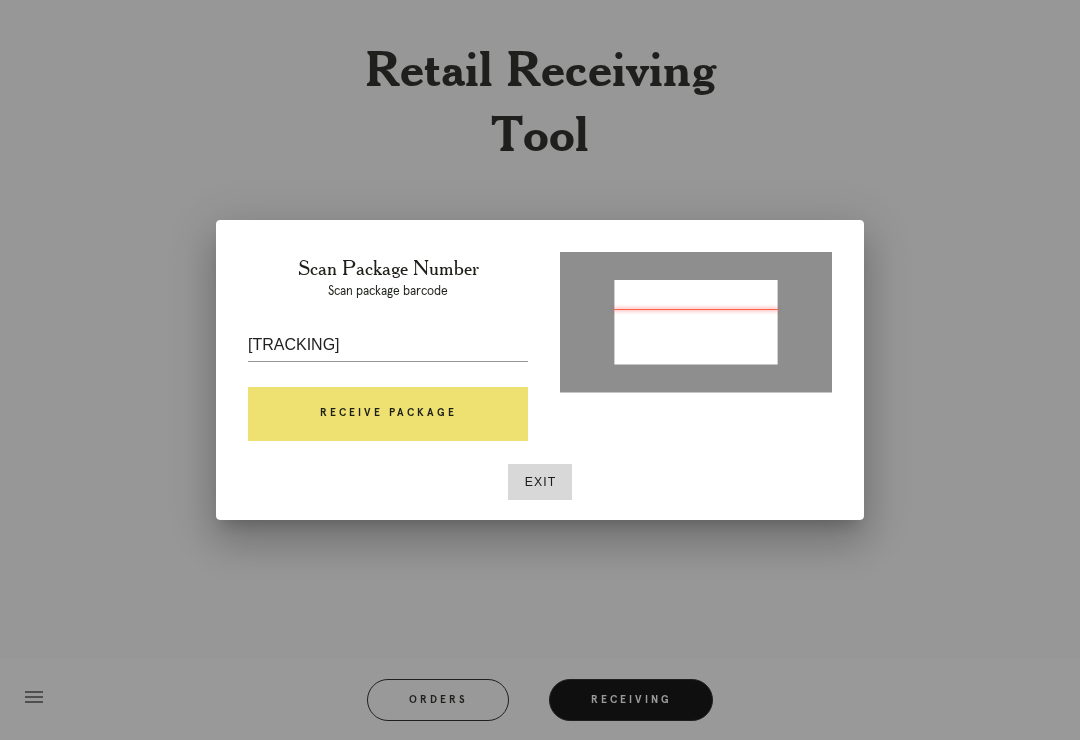 click on "Receive Package" at bounding box center [388, 414] 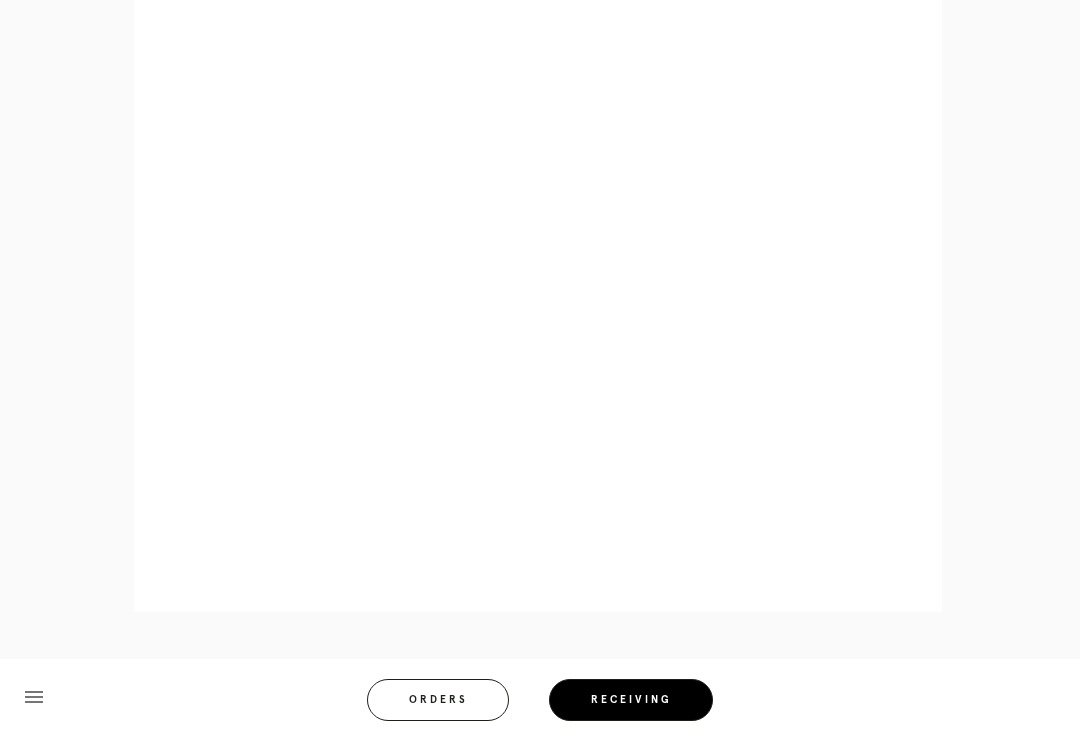 scroll, scrollTop: 858, scrollLeft: 0, axis: vertical 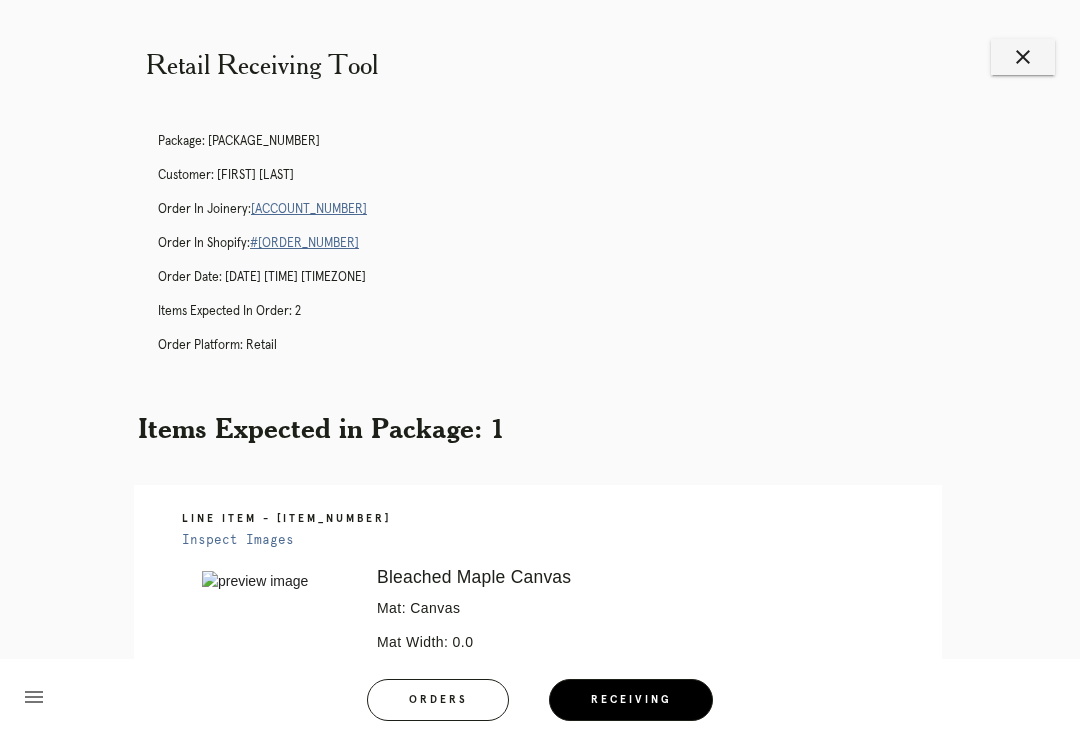 click on "close" at bounding box center [1023, 57] 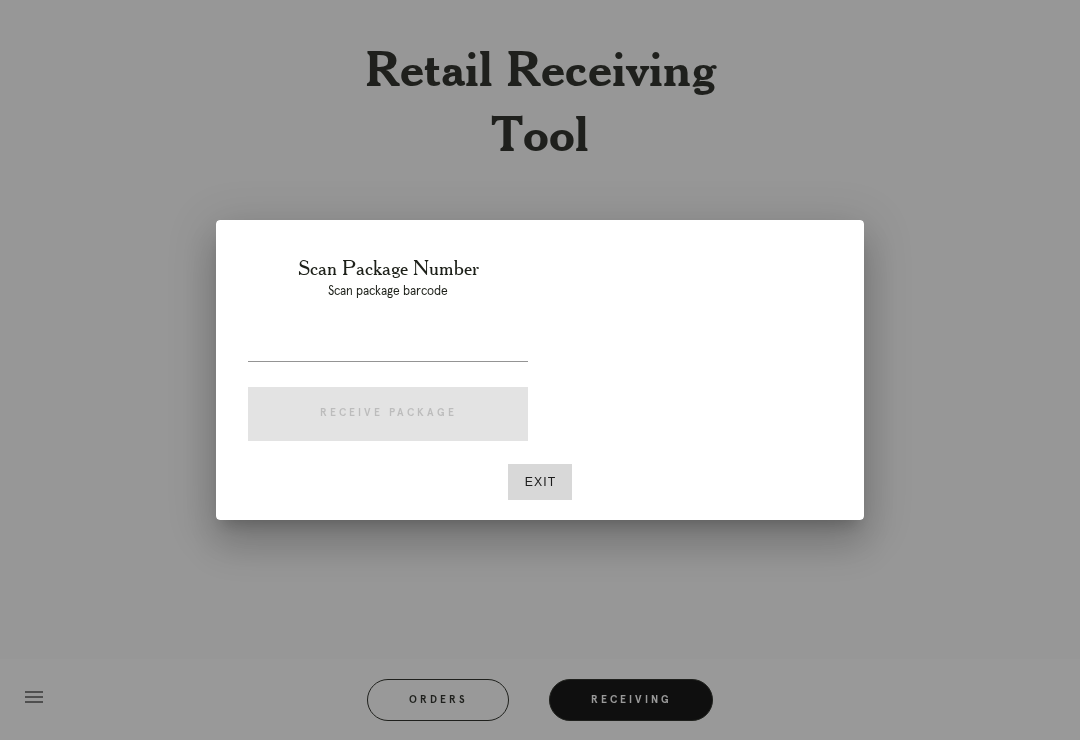 scroll, scrollTop: 0, scrollLeft: 0, axis: both 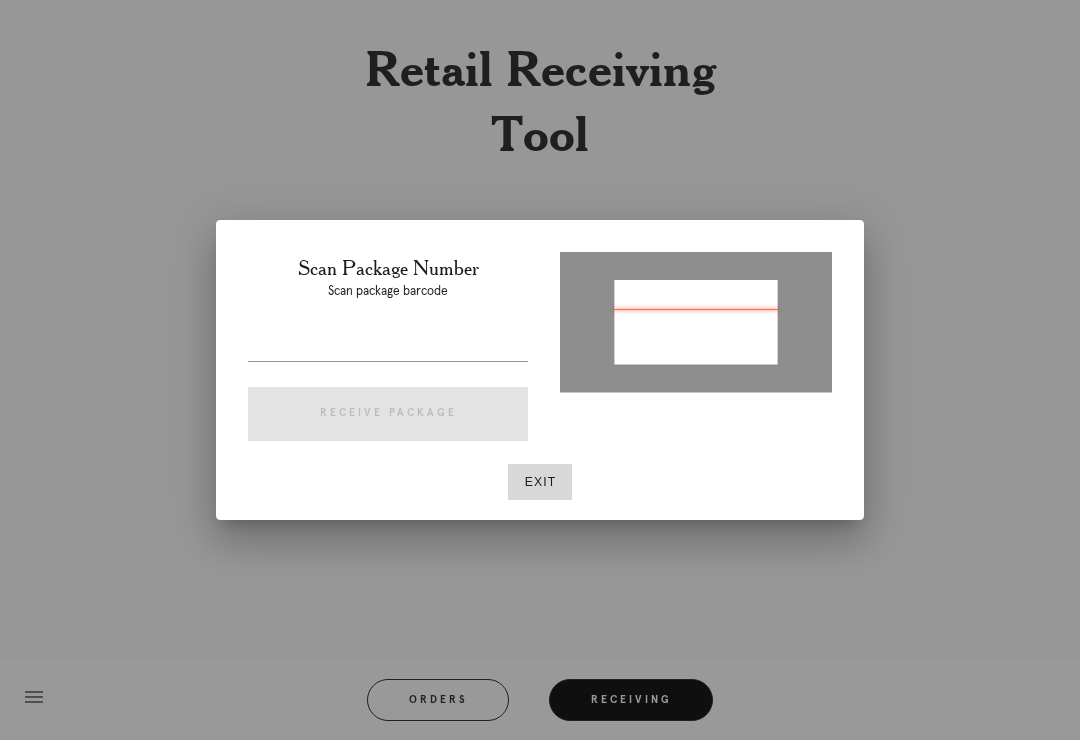 type on "P241019232529681" 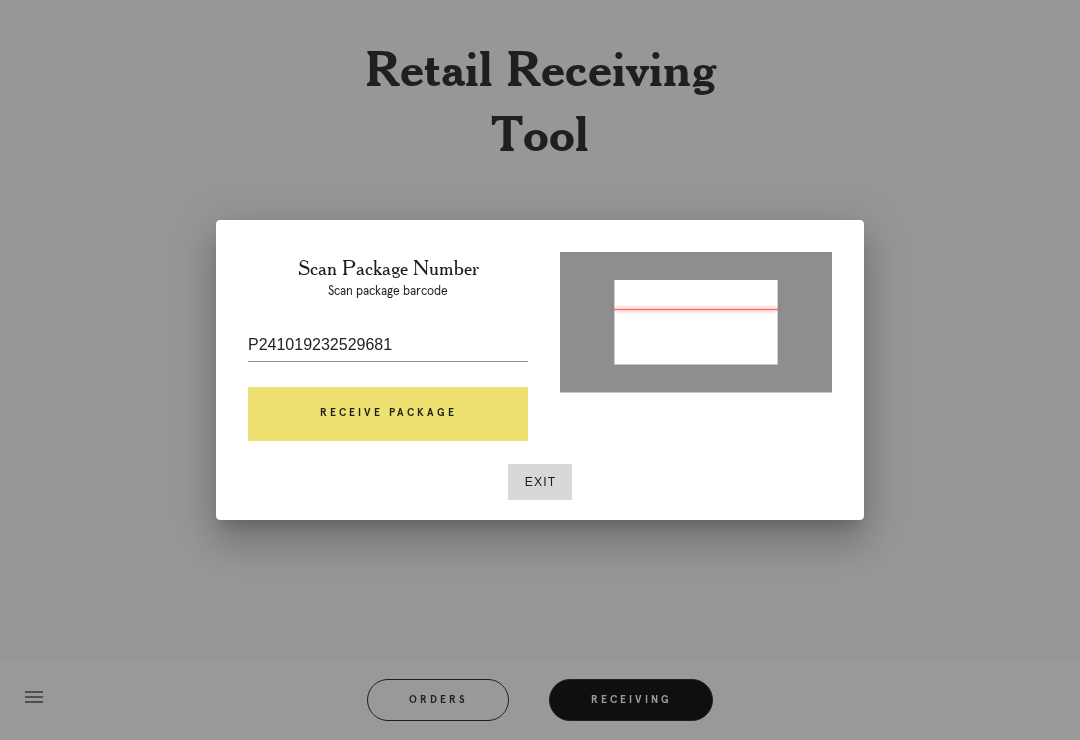 click on "Receive Package" at bounding box center (388, 414) 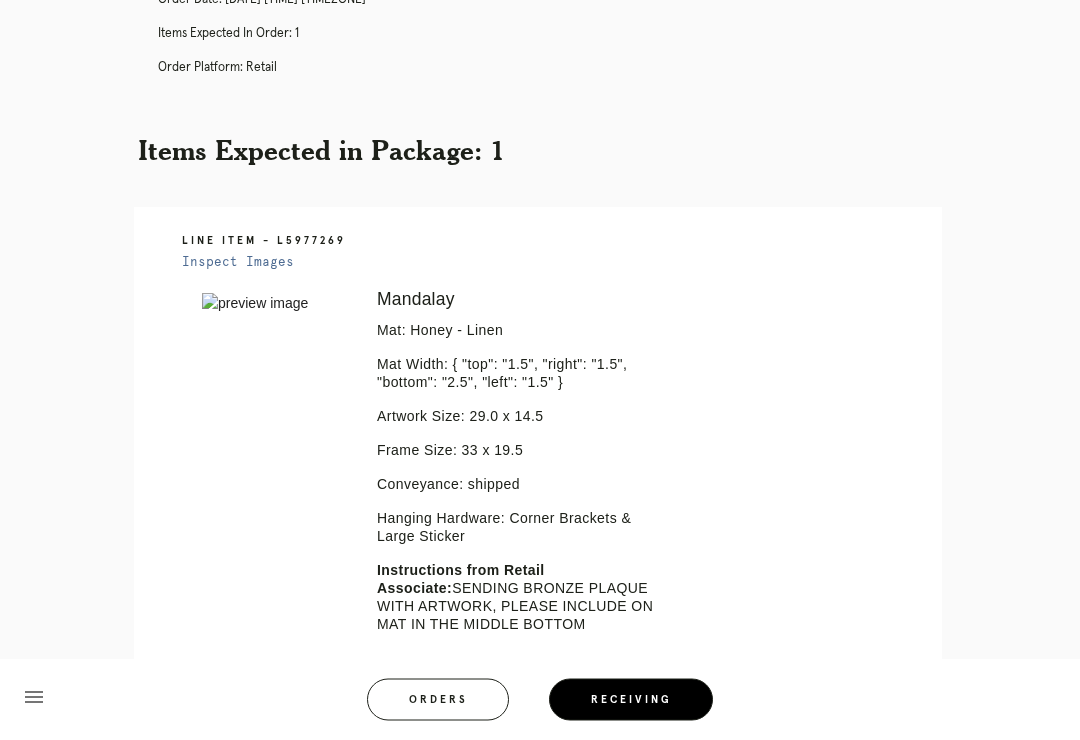 scroll, scrollTop: 0, scrollLeft: 0, axis: both 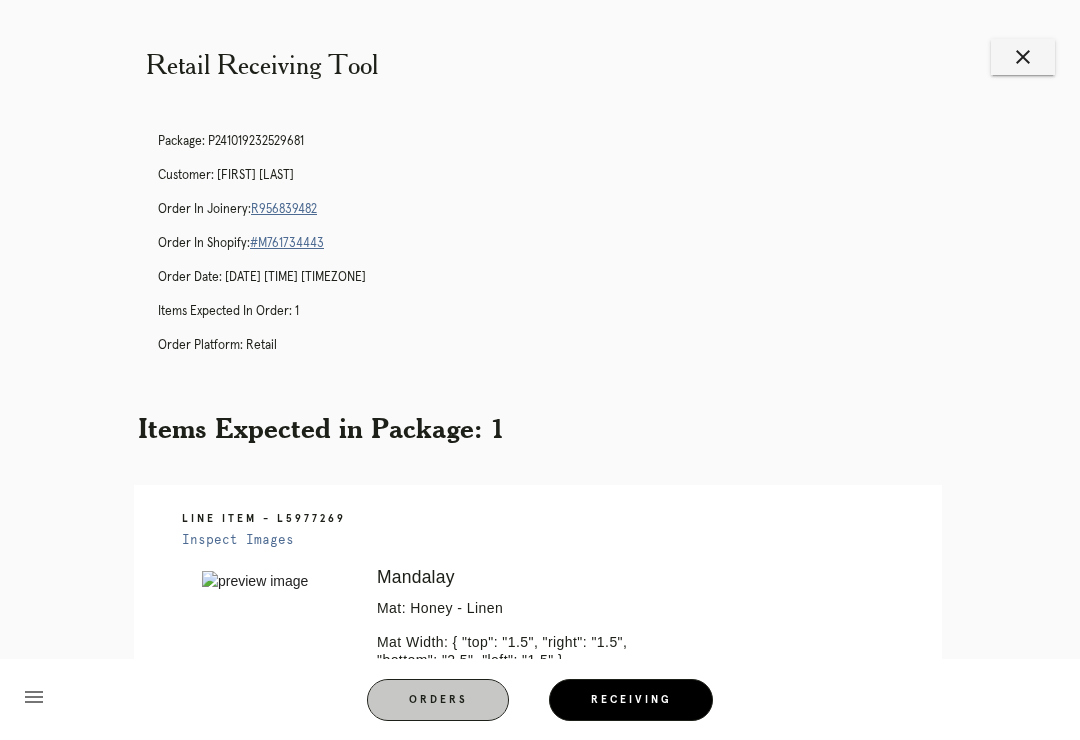 click on "Orders" at bounding box center (438, 700) 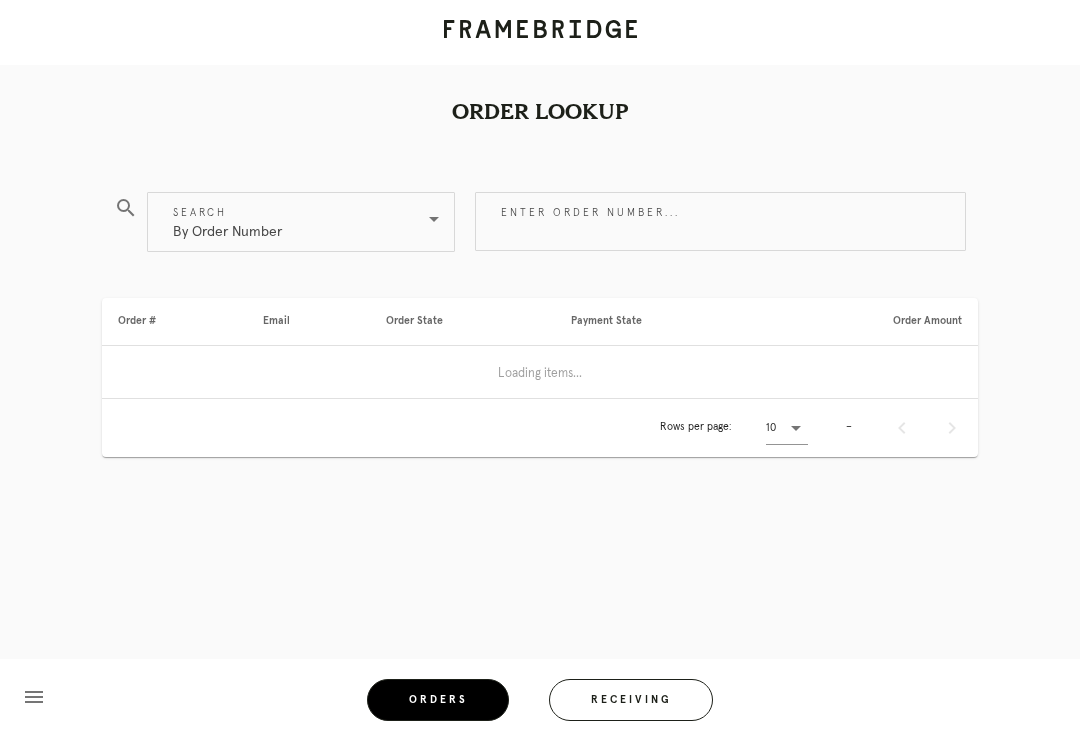 click on "Receiving" at bounding box center (631, 700) 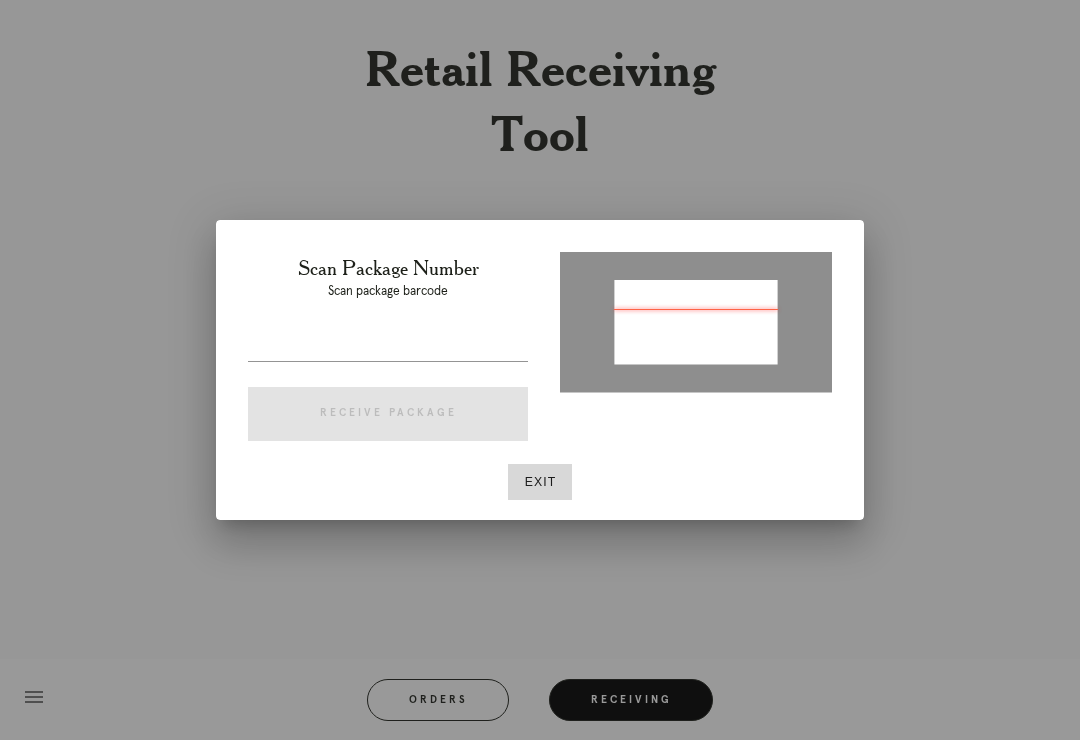 type on "P841705023607080" 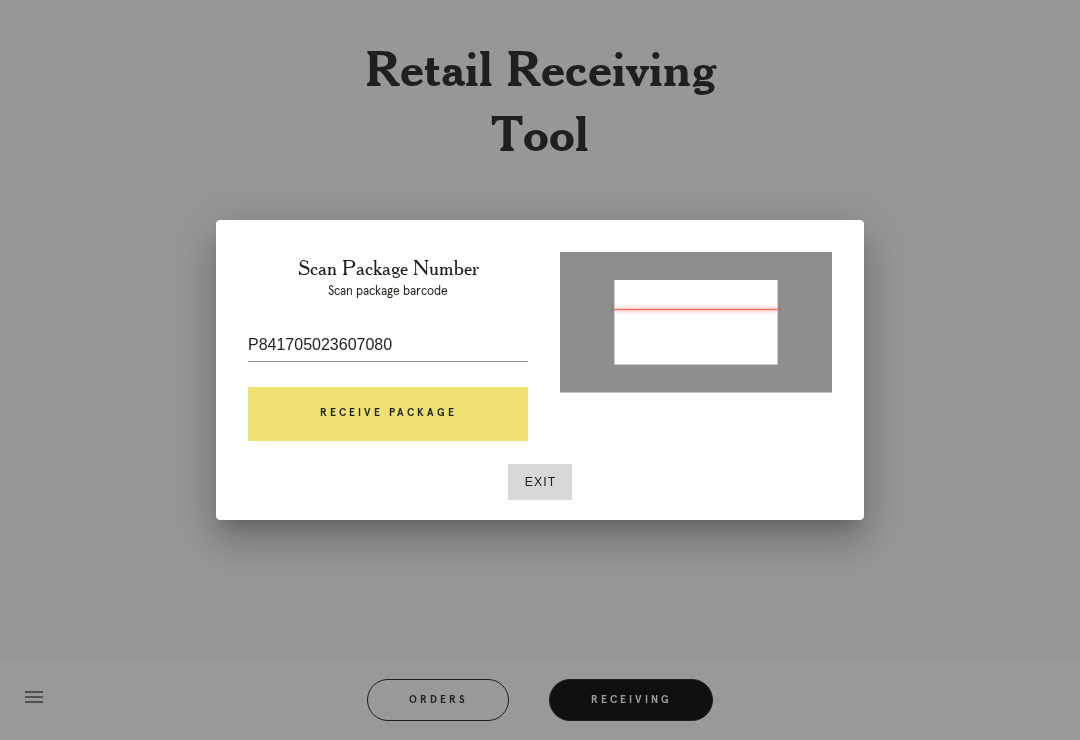 click on "Receive Package" at bounding box center (388, 414) 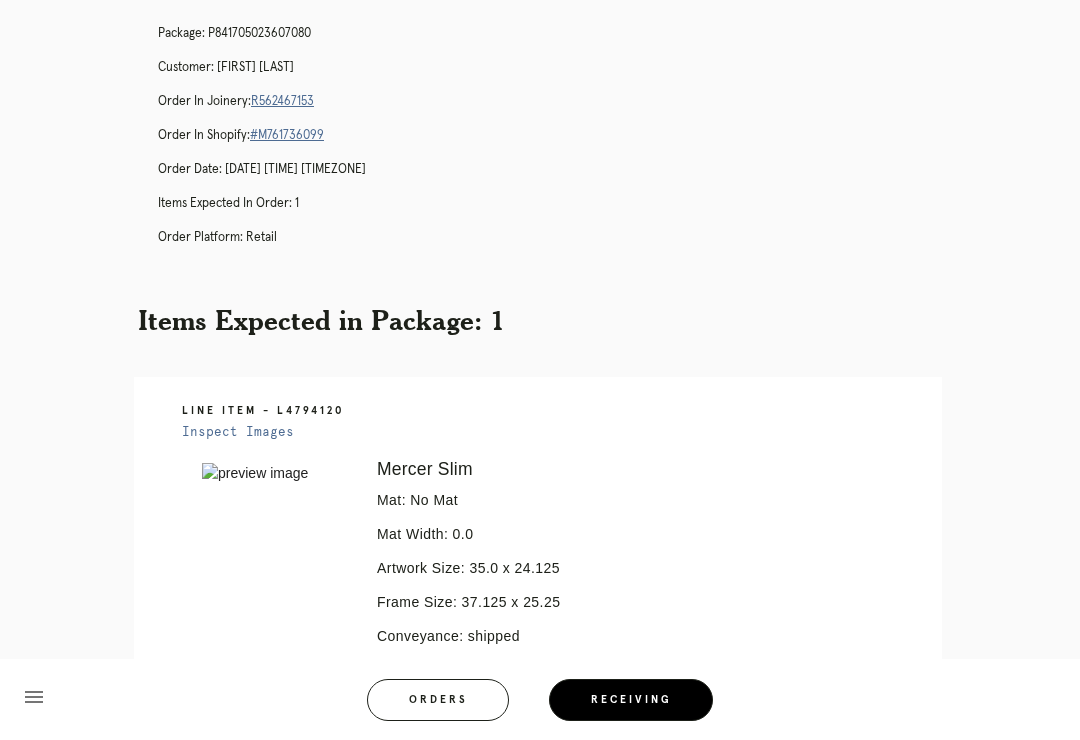 scroll, scrollTop: 0, scrollLeft: 0, axis: both 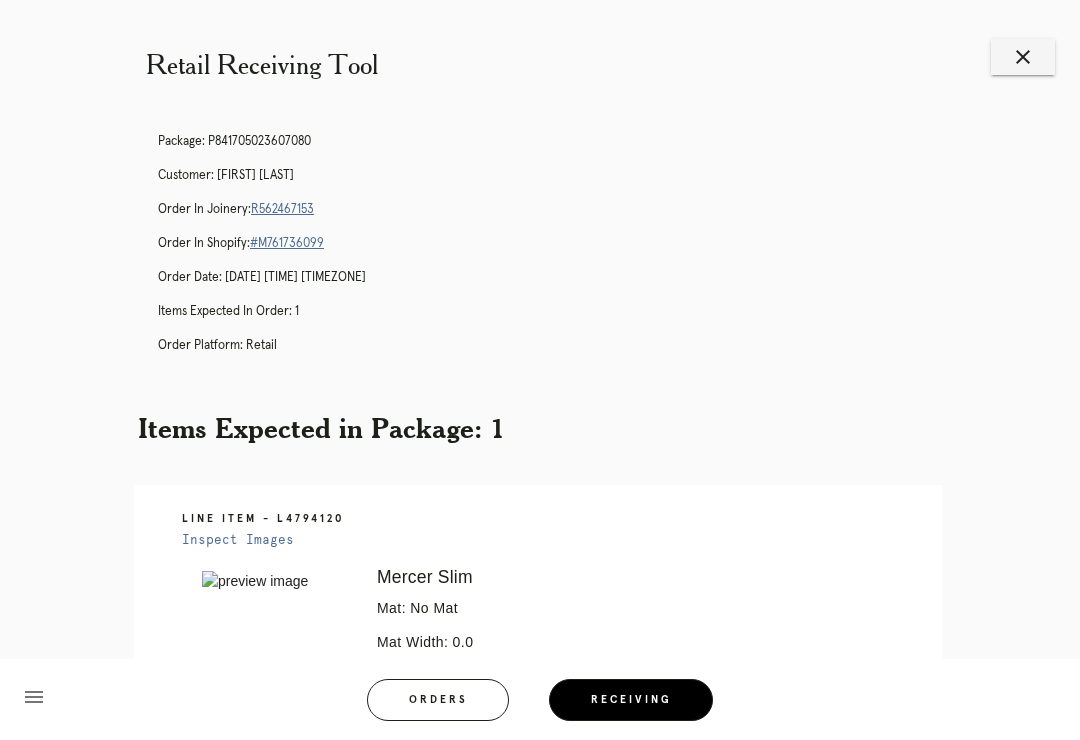 click on "close" at bounding box center [1023, 57] 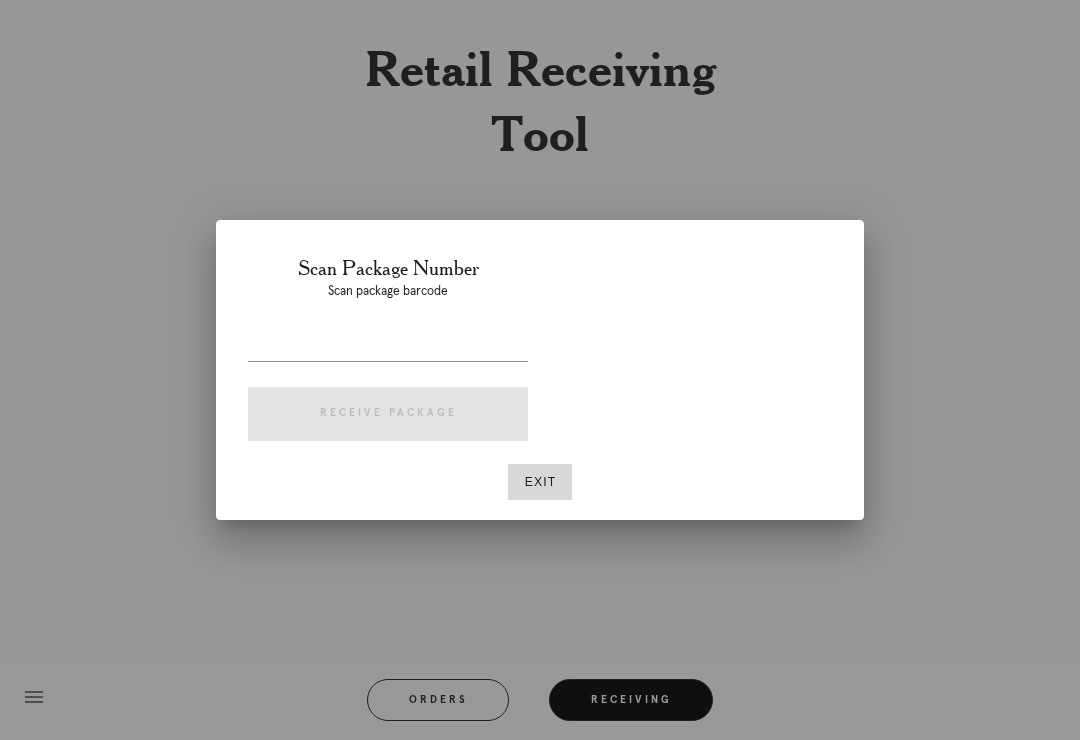scroll, scrollTop: 0, scrollLeft: 0, axis: both 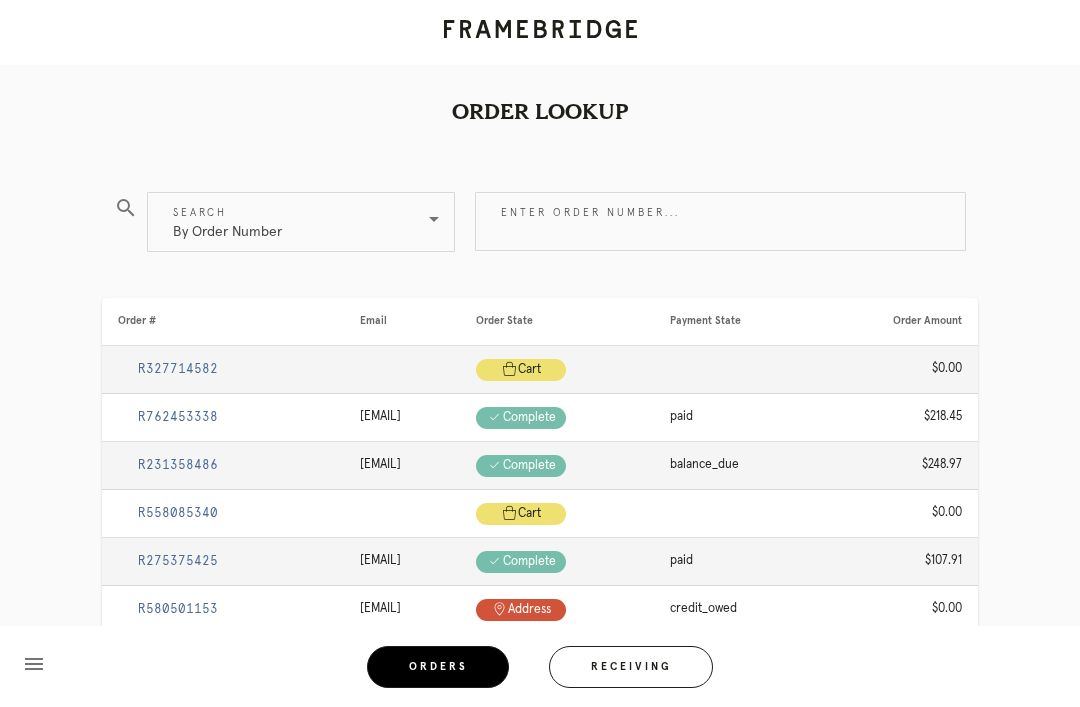 click on "Enter order number..." at bounding box center [720, 221] 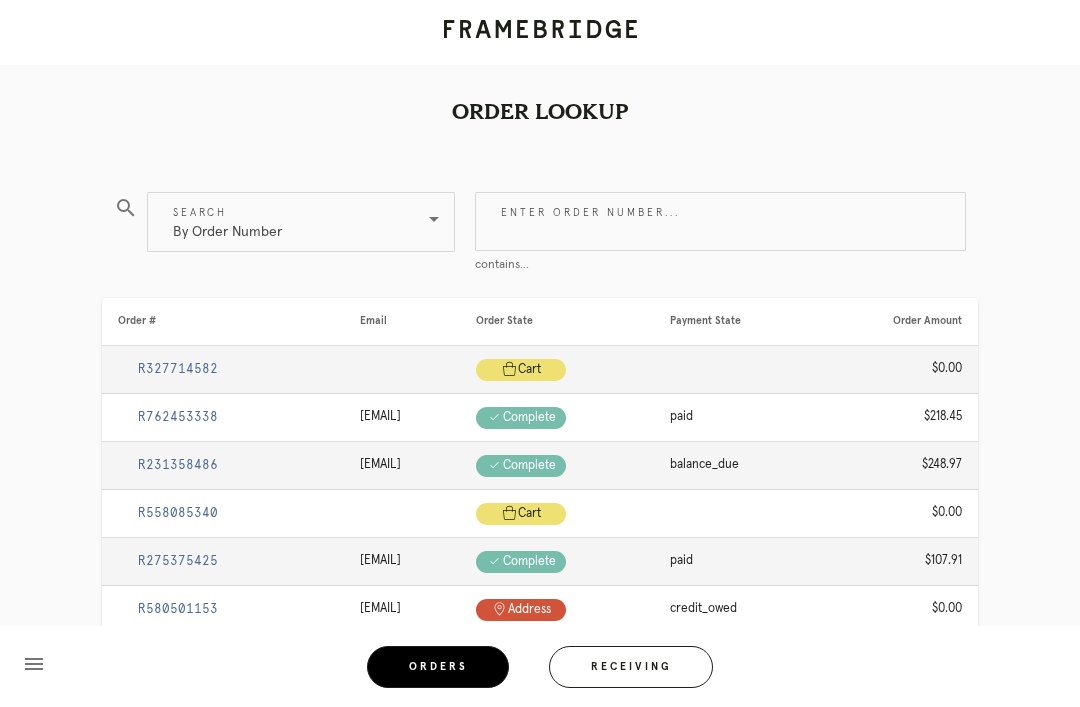 click on "Enter order number..." at bounding box center (720, 221) 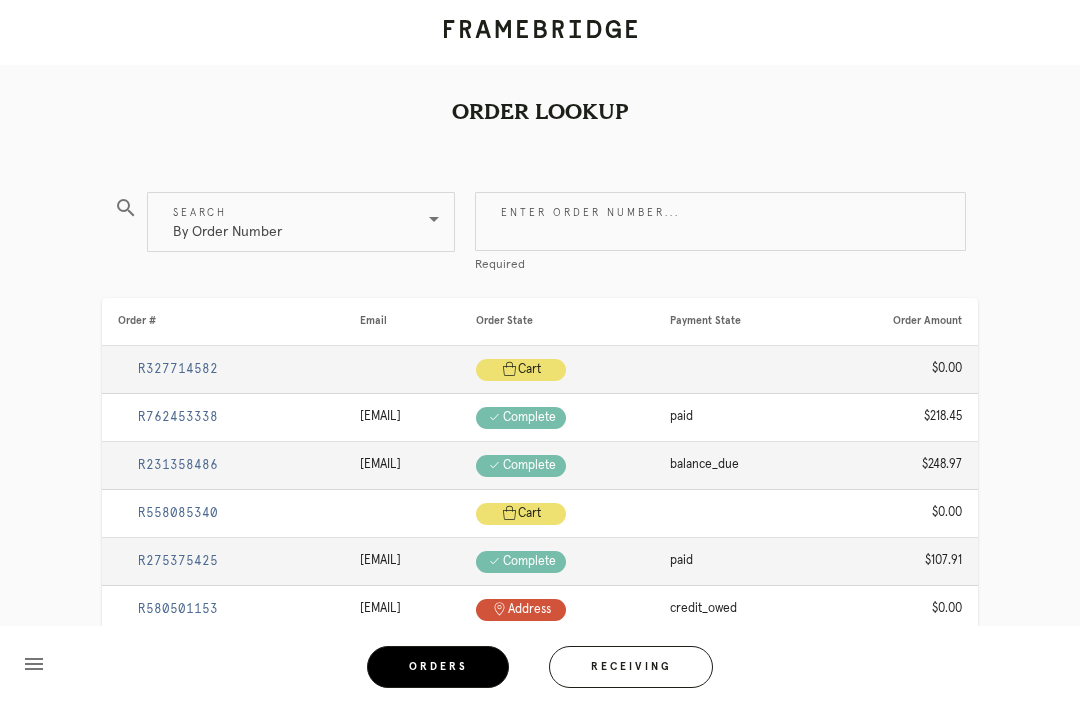 click on "Enter order number..." at bounding box center [720, 221] 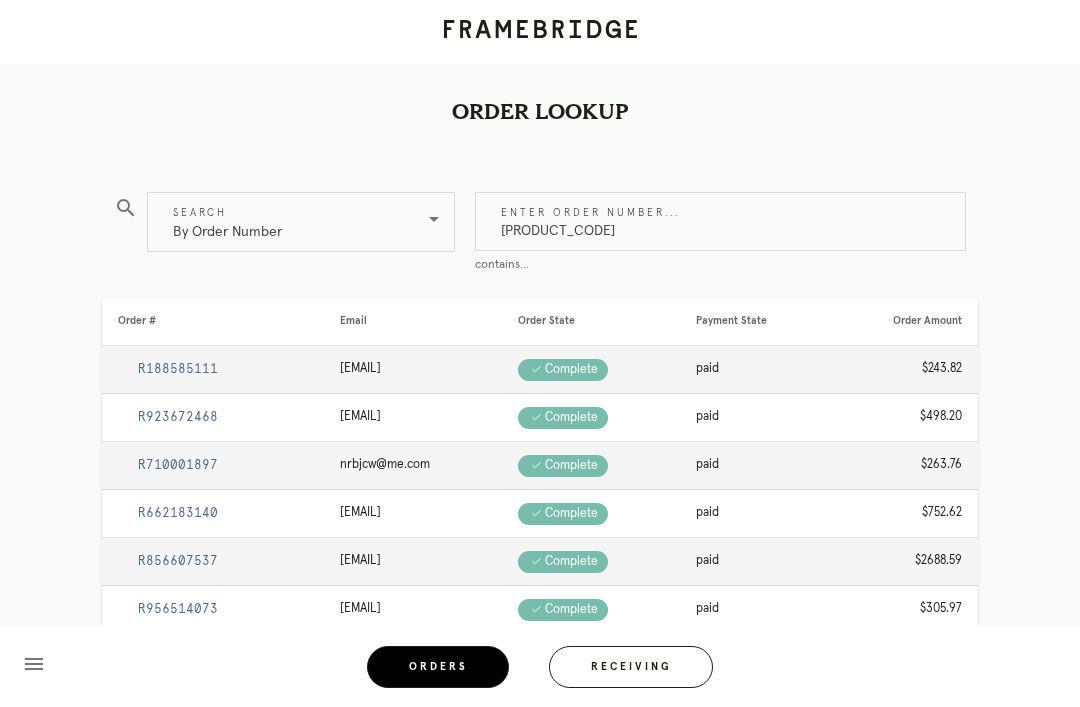 type on "M761730700" 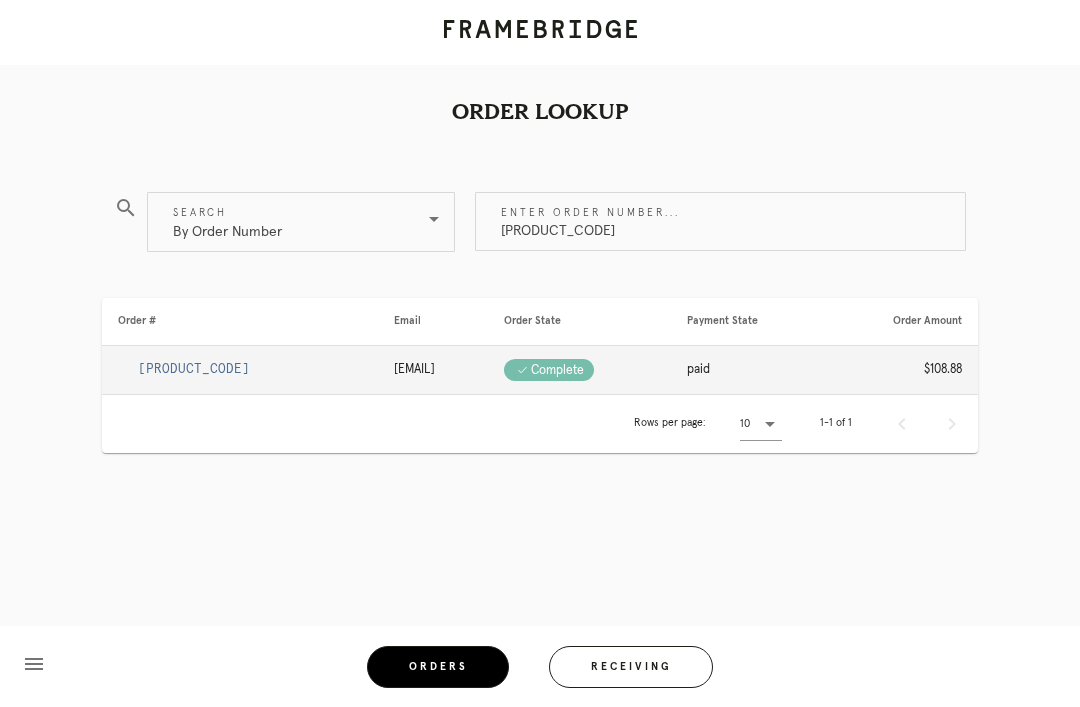 click on "R378851347" at bounding box center (194, 369) 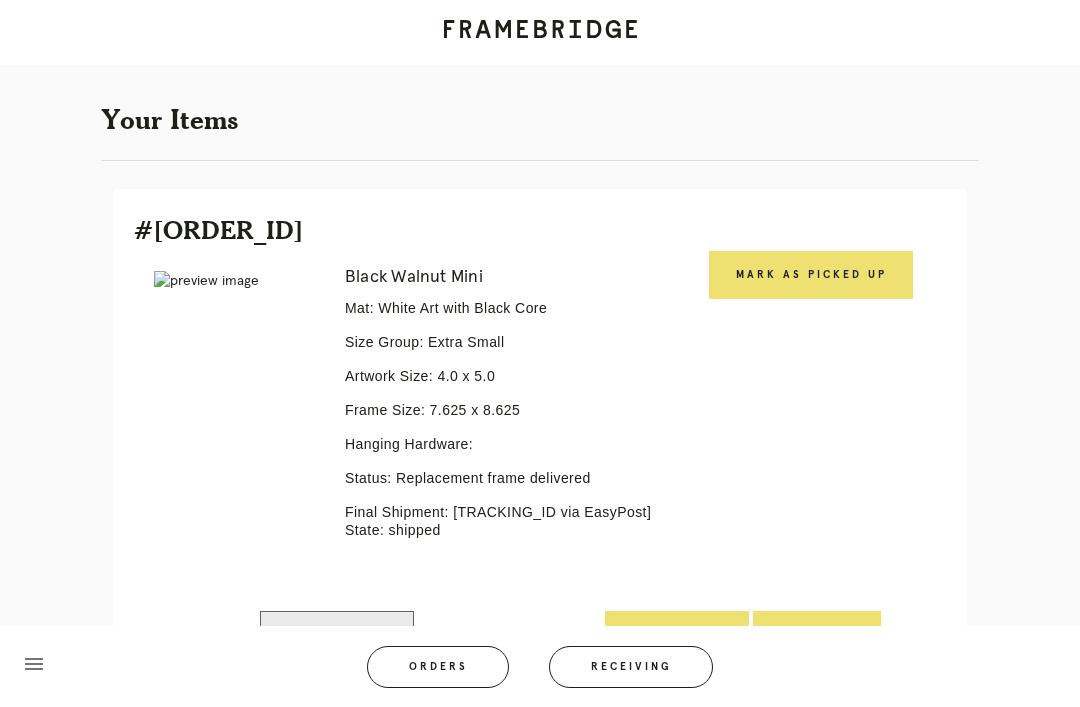 scroll, scrollTop: 378, scrollLeft: 0, axis: vertical 